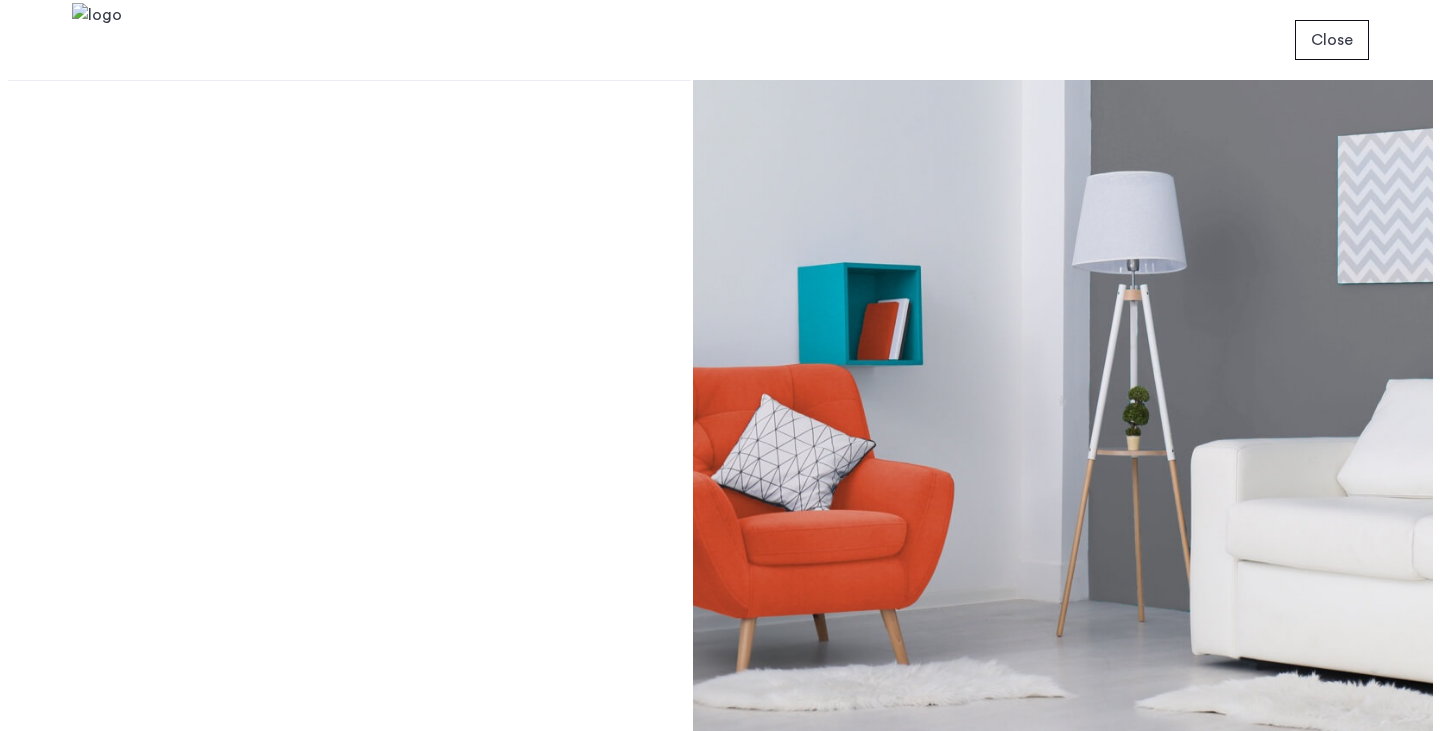 scroll, scrollTop: 0, scrollLeft: 0, axis: both 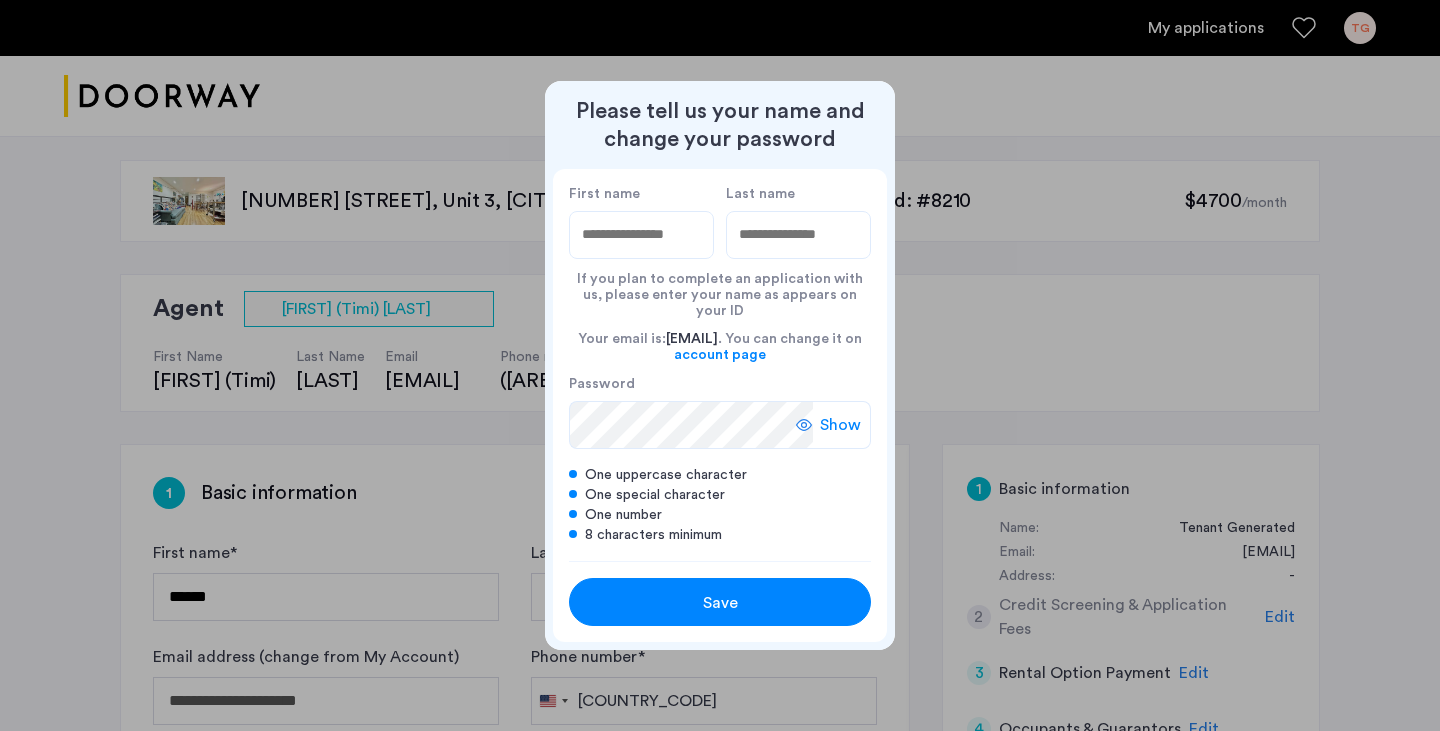 click on "First name" at bounding box center [641, 235] 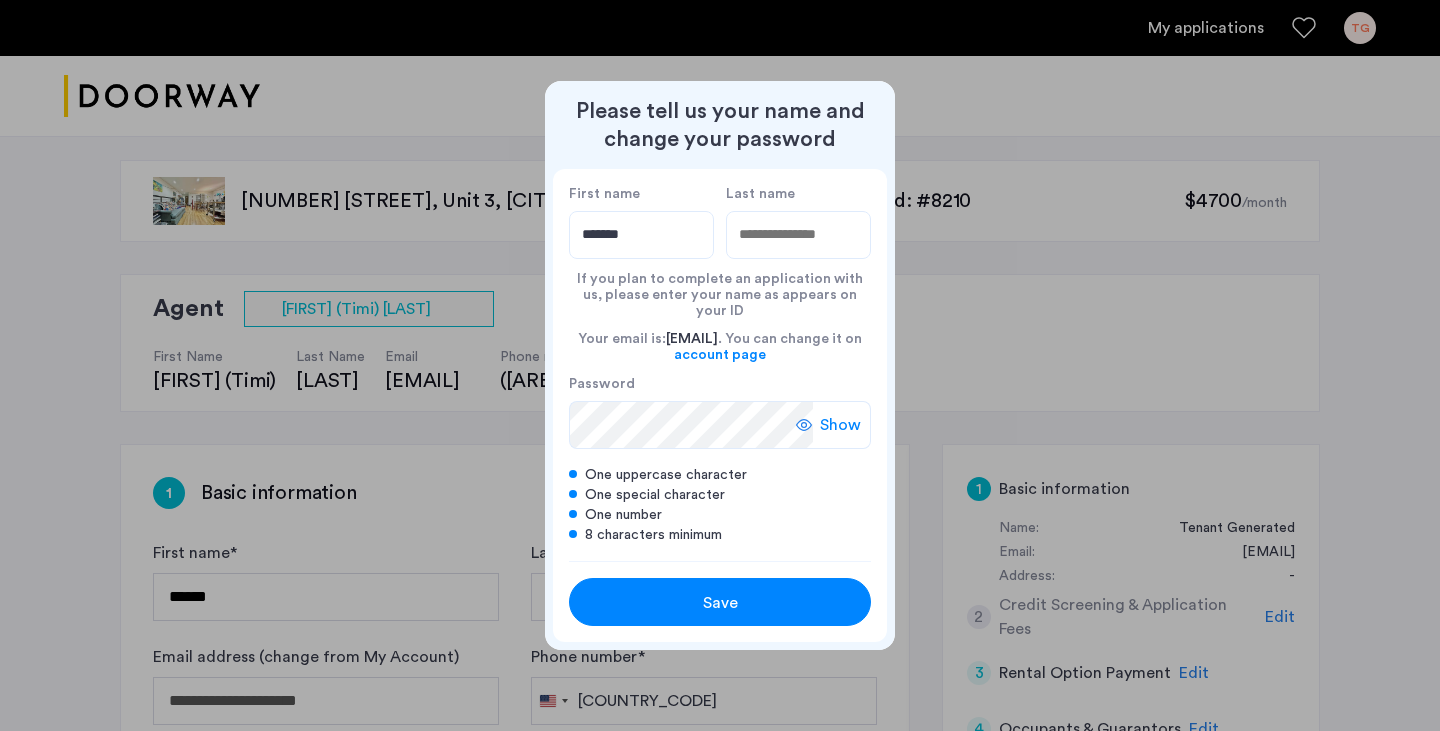 type on "*******" 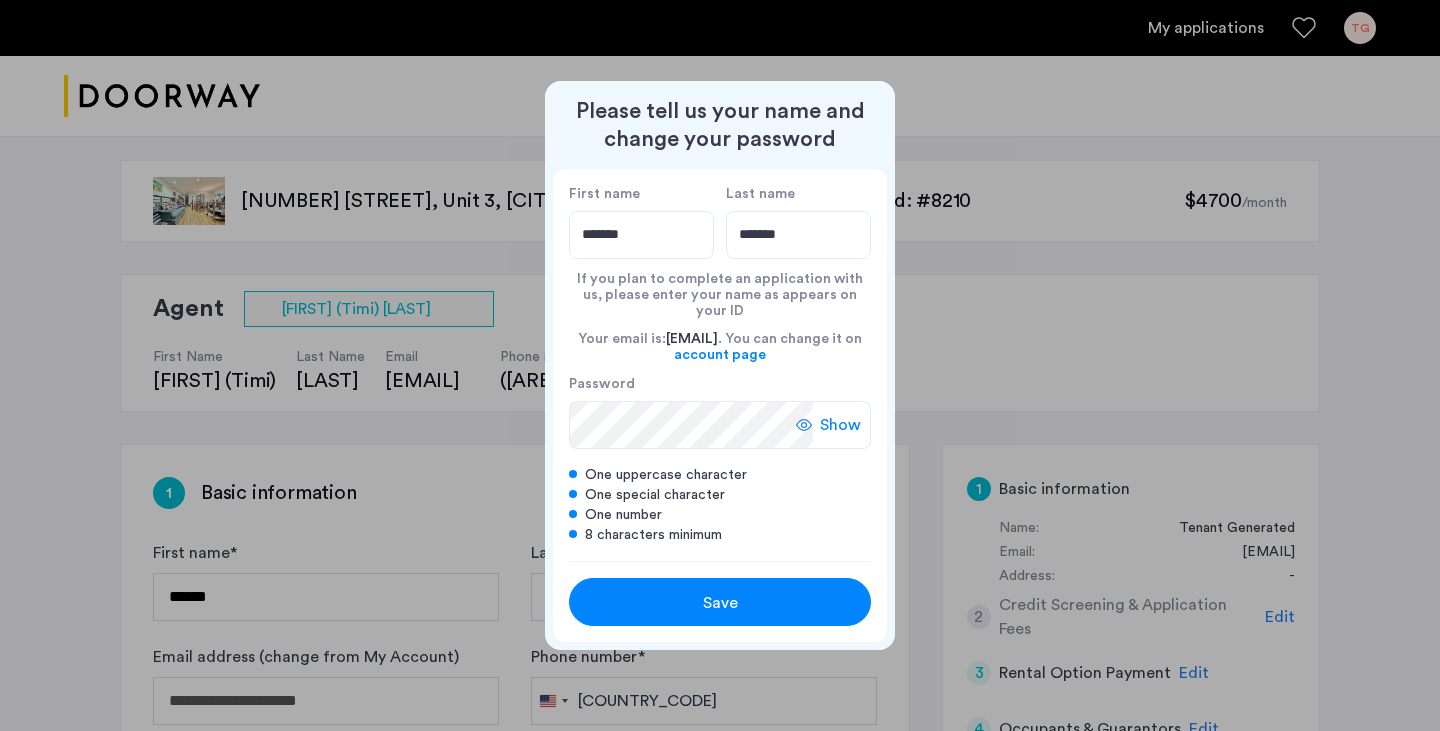 type on "*******" 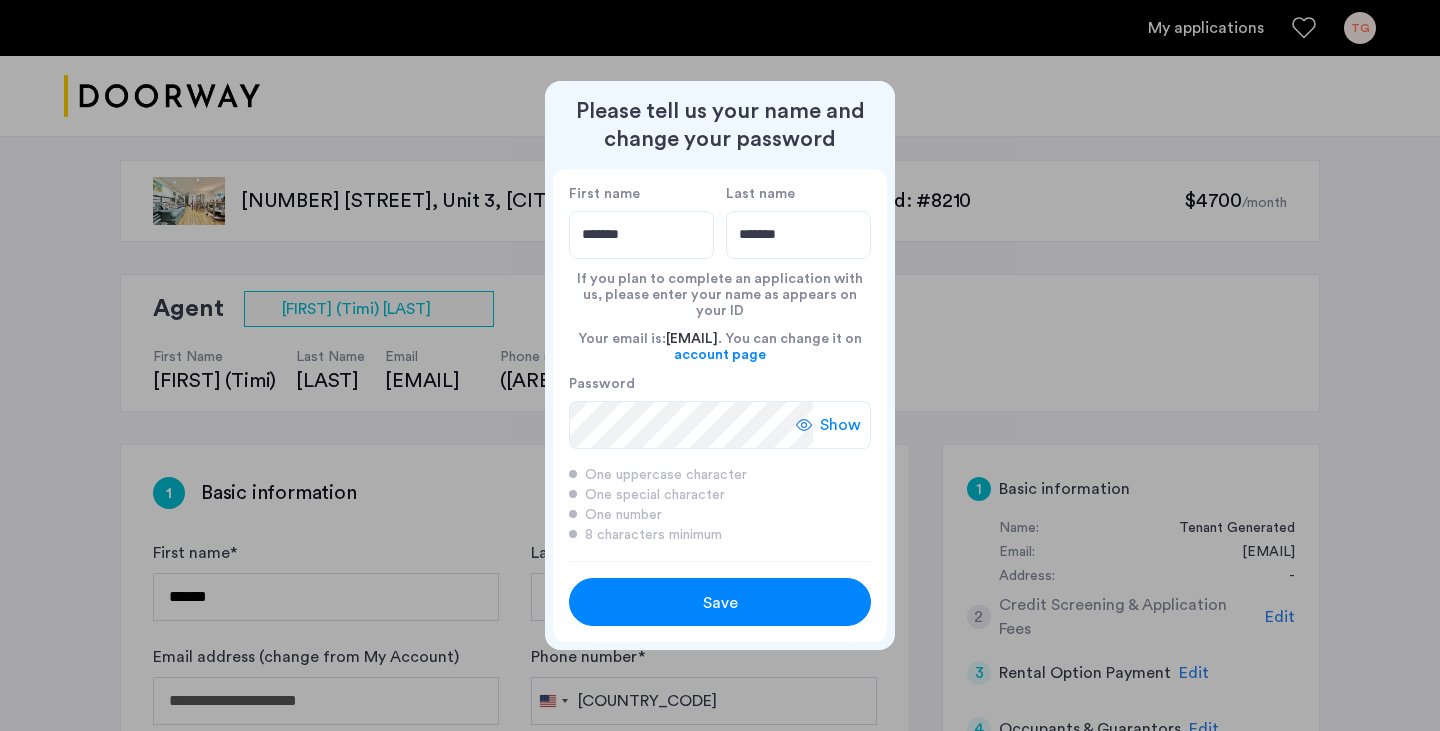 click on "Save" at bounding box center [720, 603] 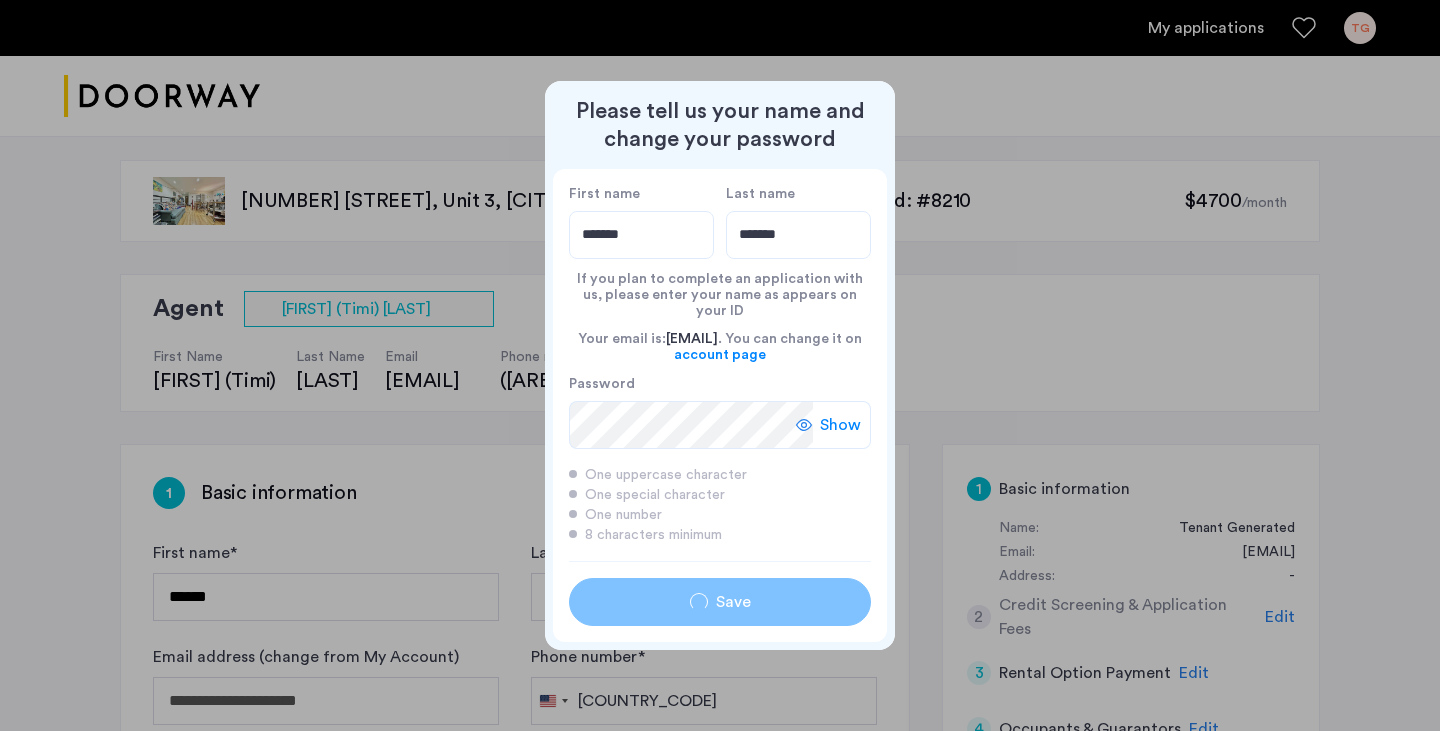 type on "*******" 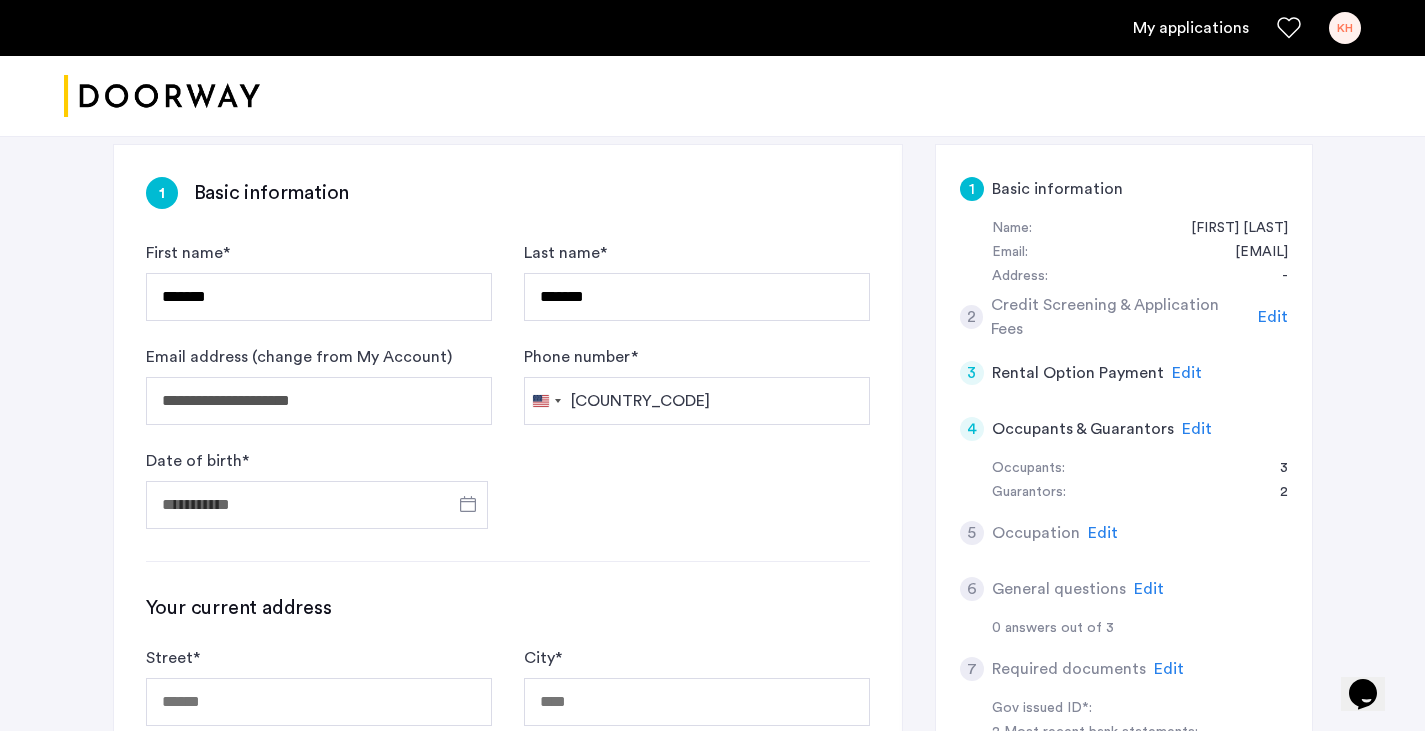 scroll, scrollTop: 400, scrollLeft: 0, axis: vertical 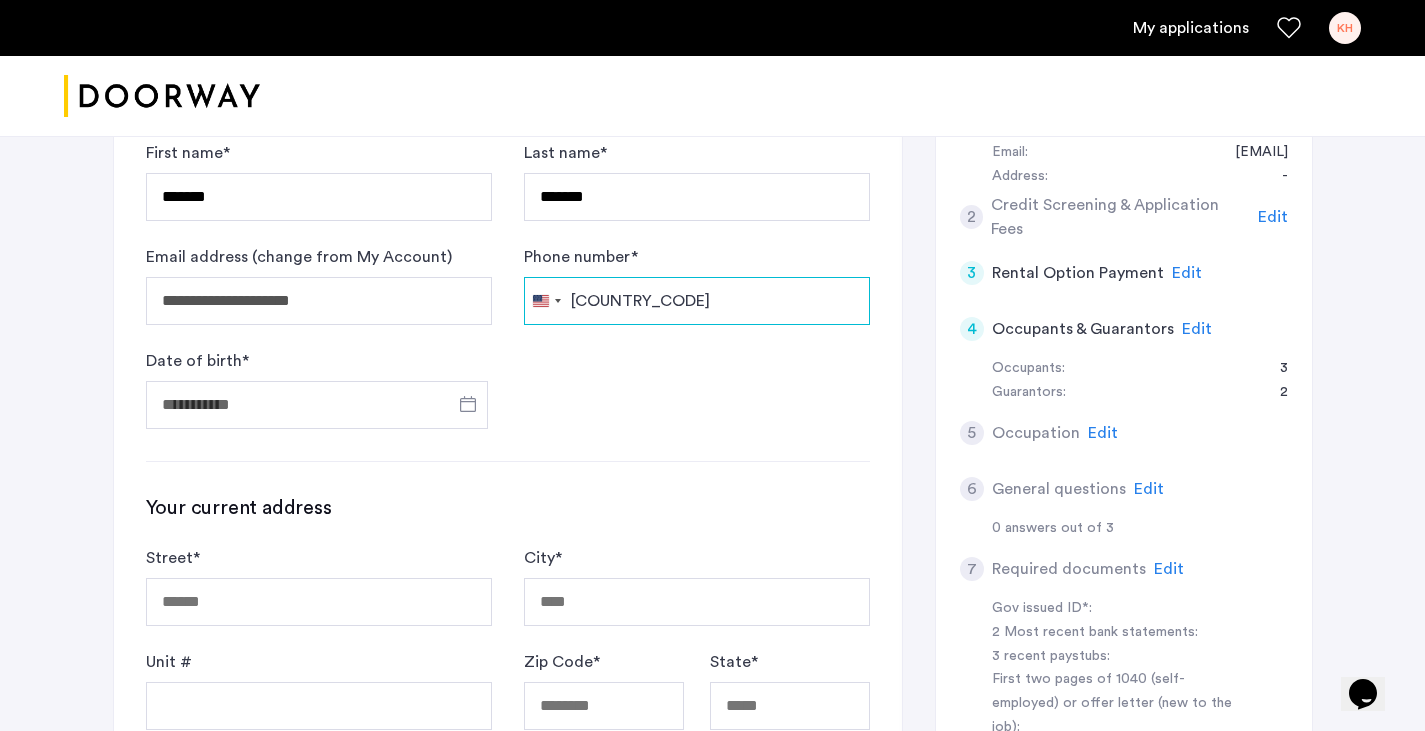 click on "Phone number  *" at bounding box center (697, 301) 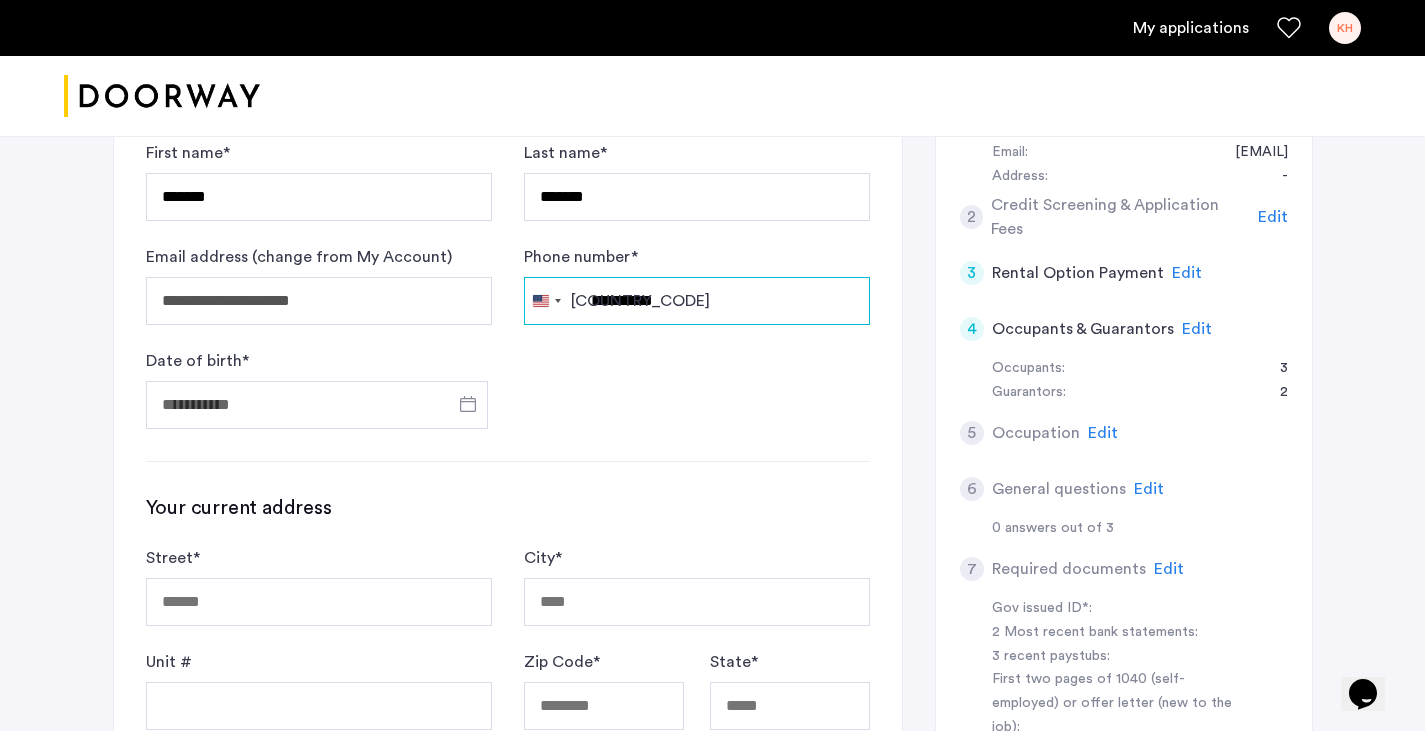 type on "**********" 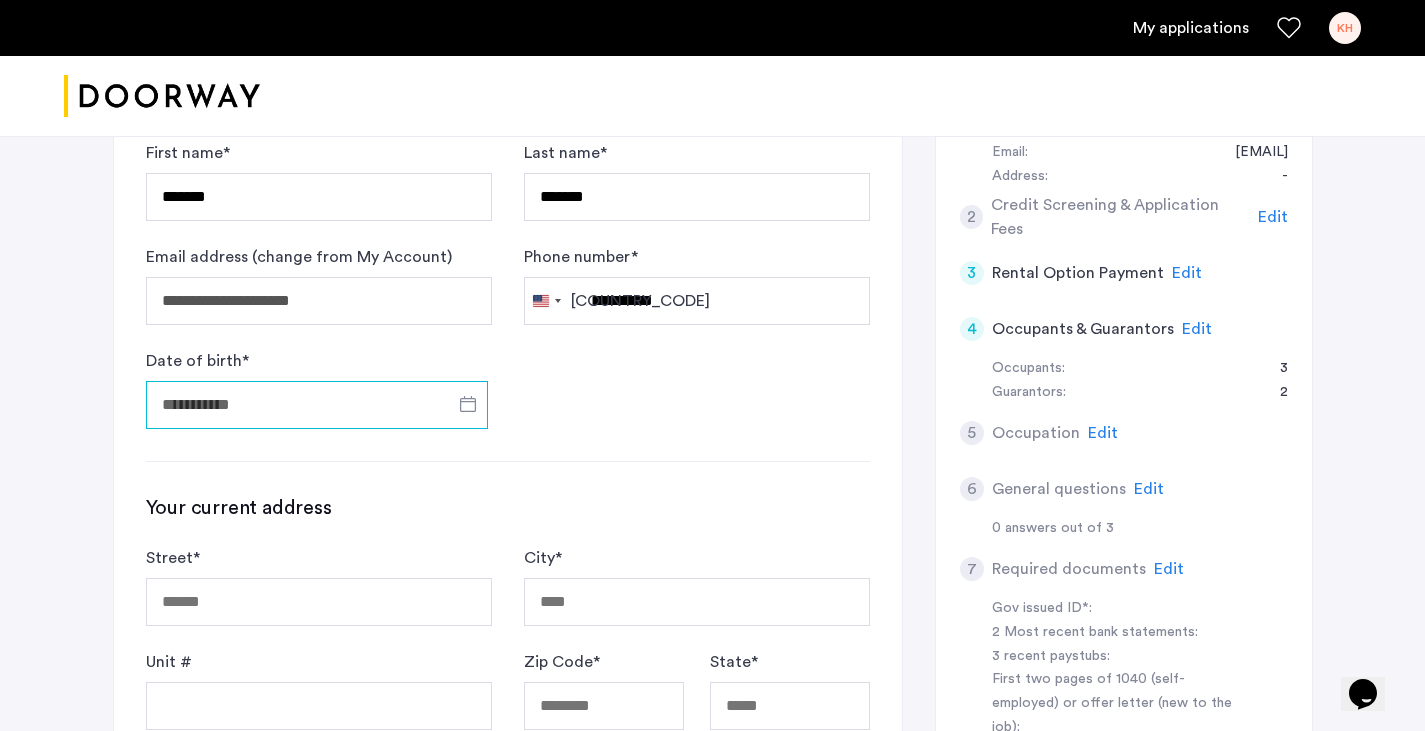 click on "Date of birth  *" at bounding box center [317, 405] 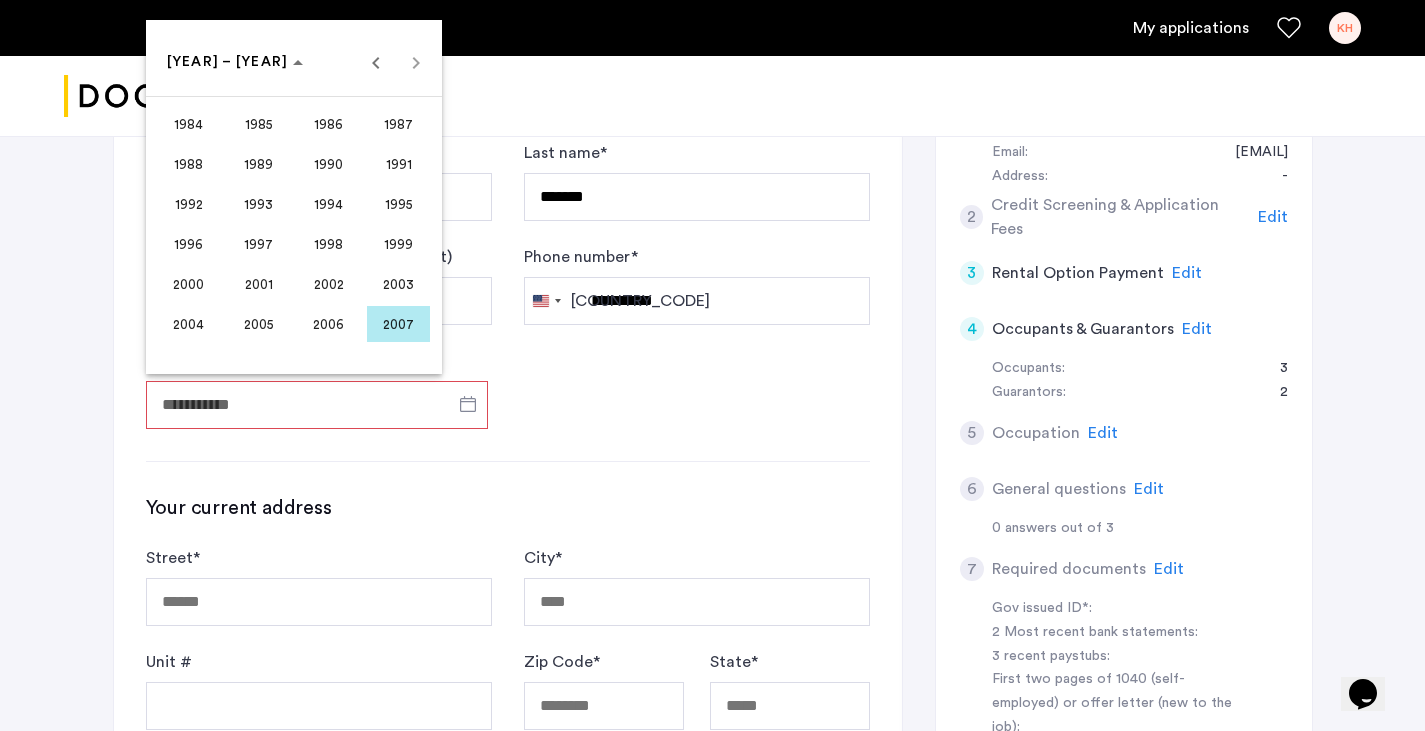 click at bounding box center [712, 365] 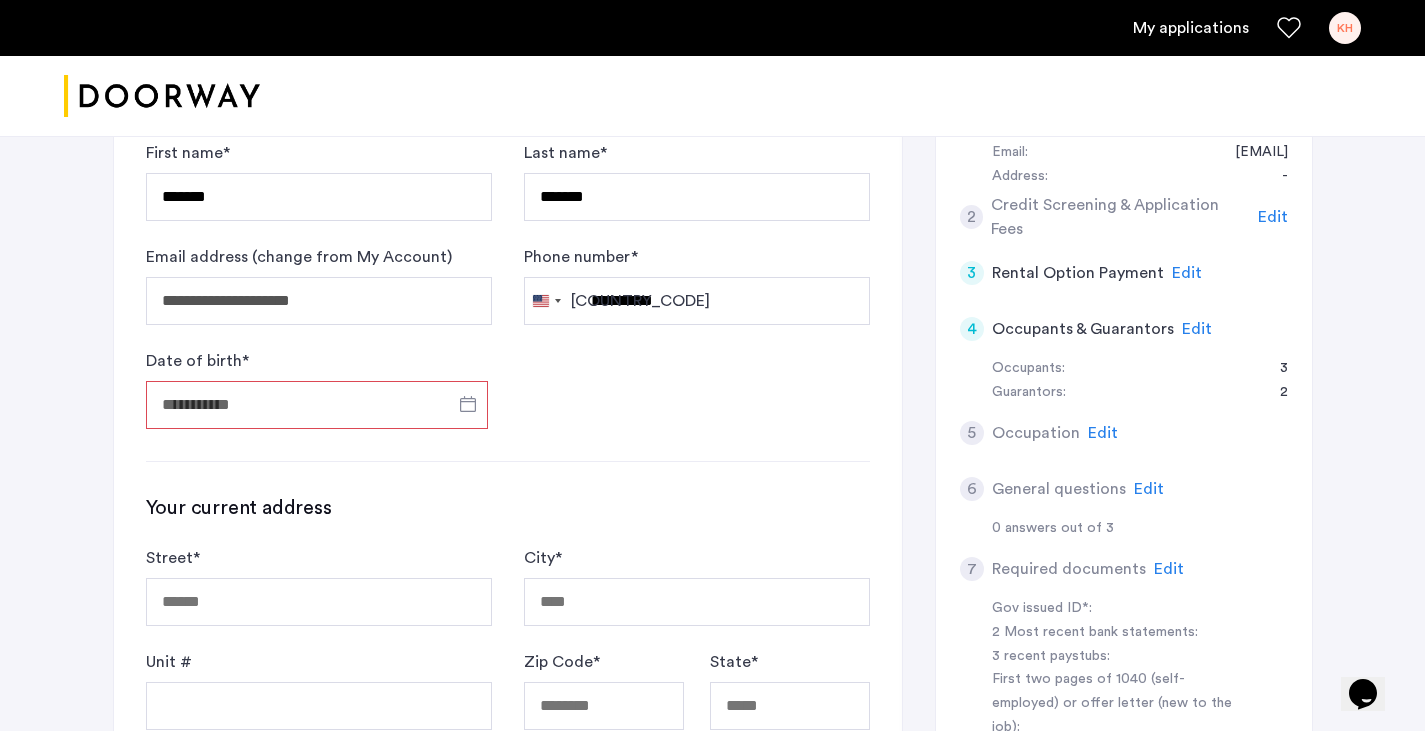 click on "Date of birth  *" at bounding box center (317, 405) 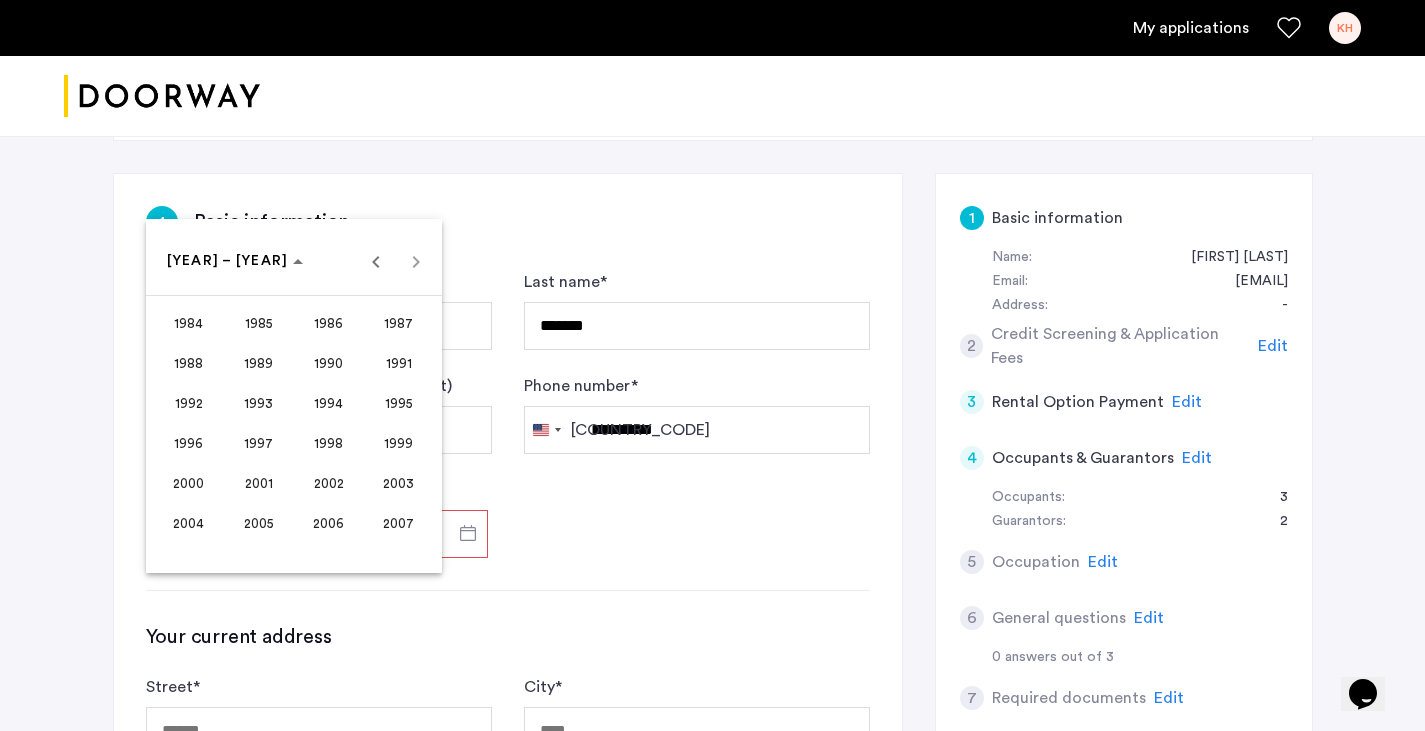 scroll, scrollTop: 200, scrollLeft: 0, axis: vertical 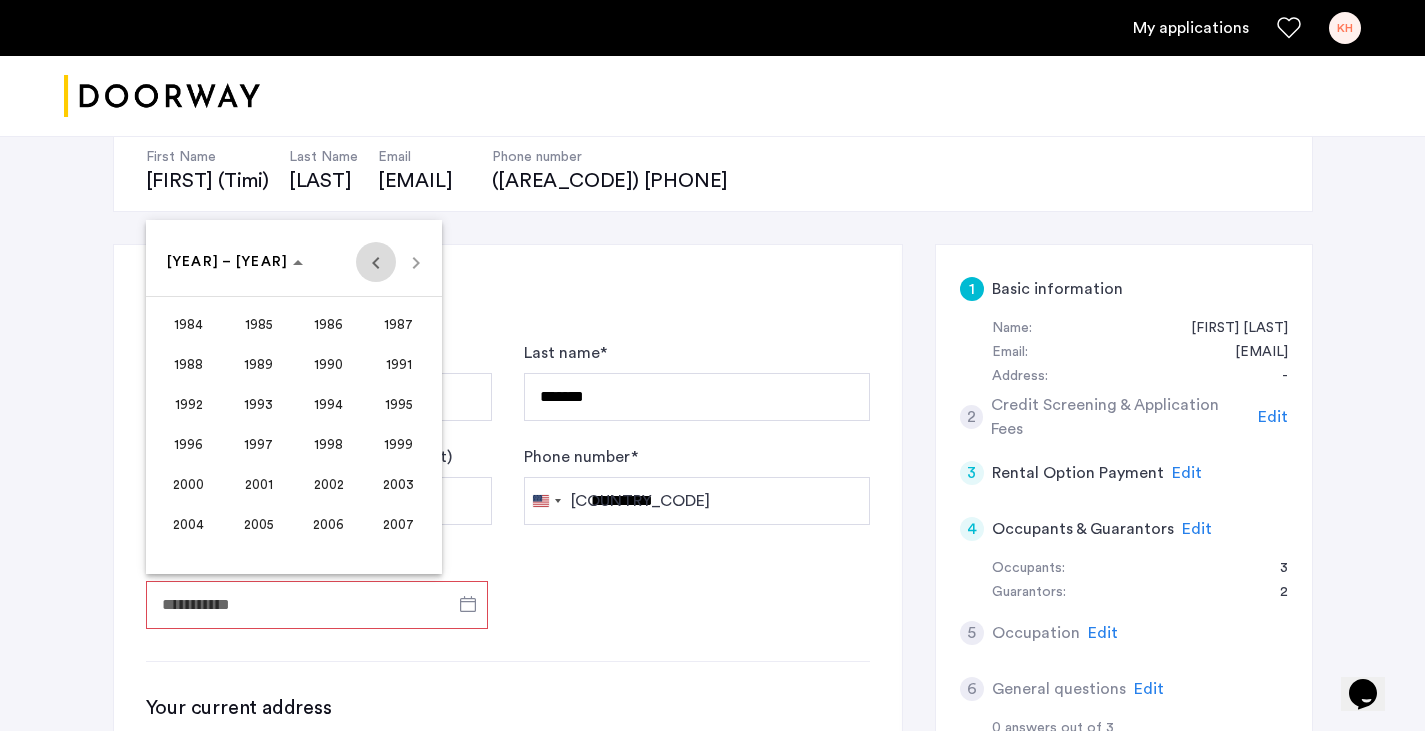 click at bounding box center (376, 262) 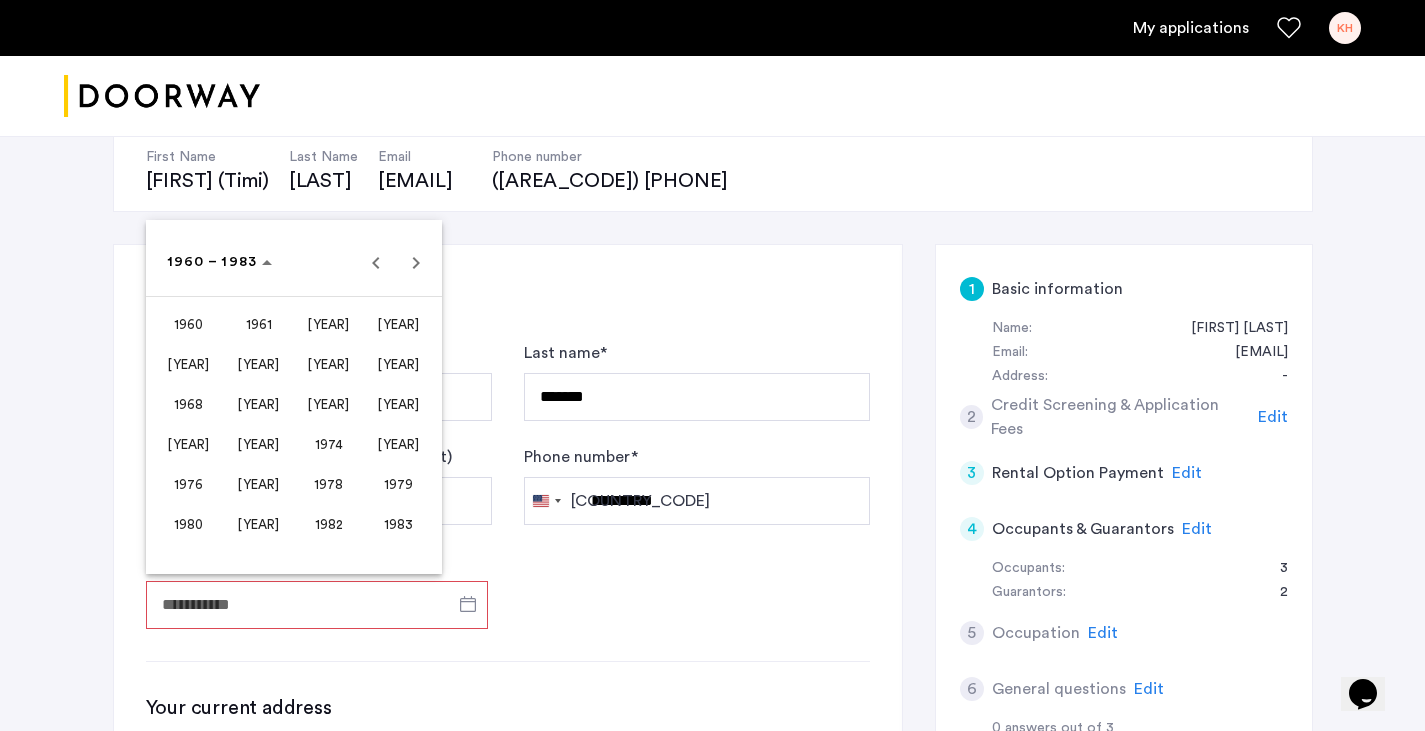 click on "[YEAR]" at bounding box center [258, 404] 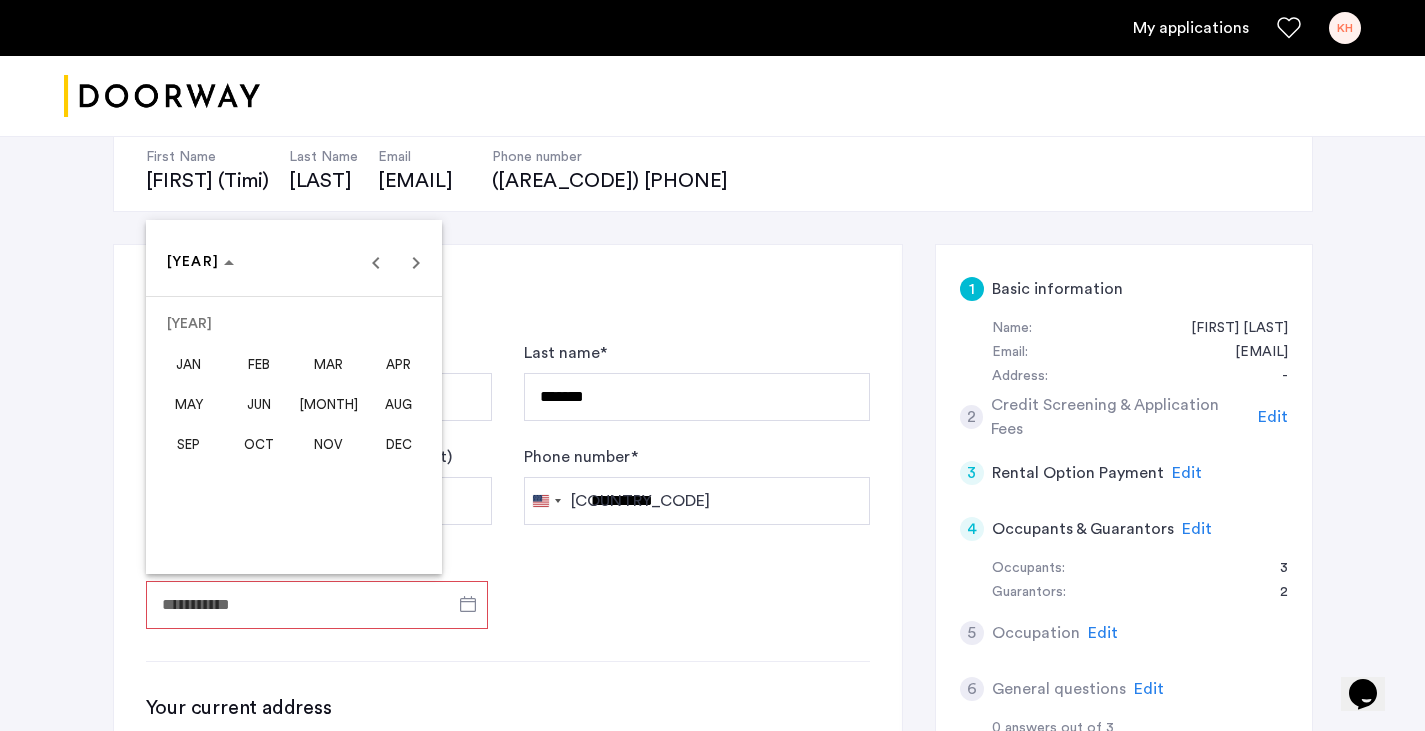 click on "MAY" at bounding box center (188, 404) 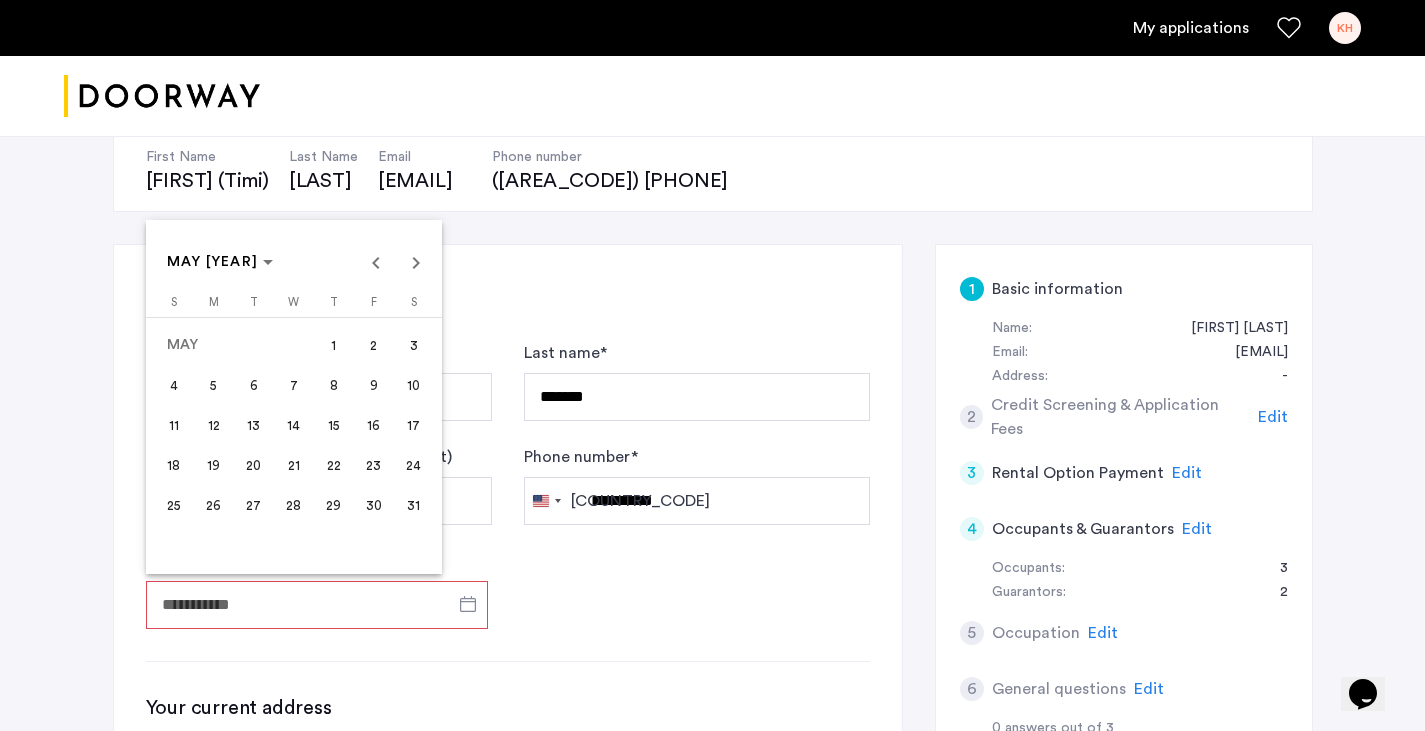 click on "17" at bounding box center [414, 425] 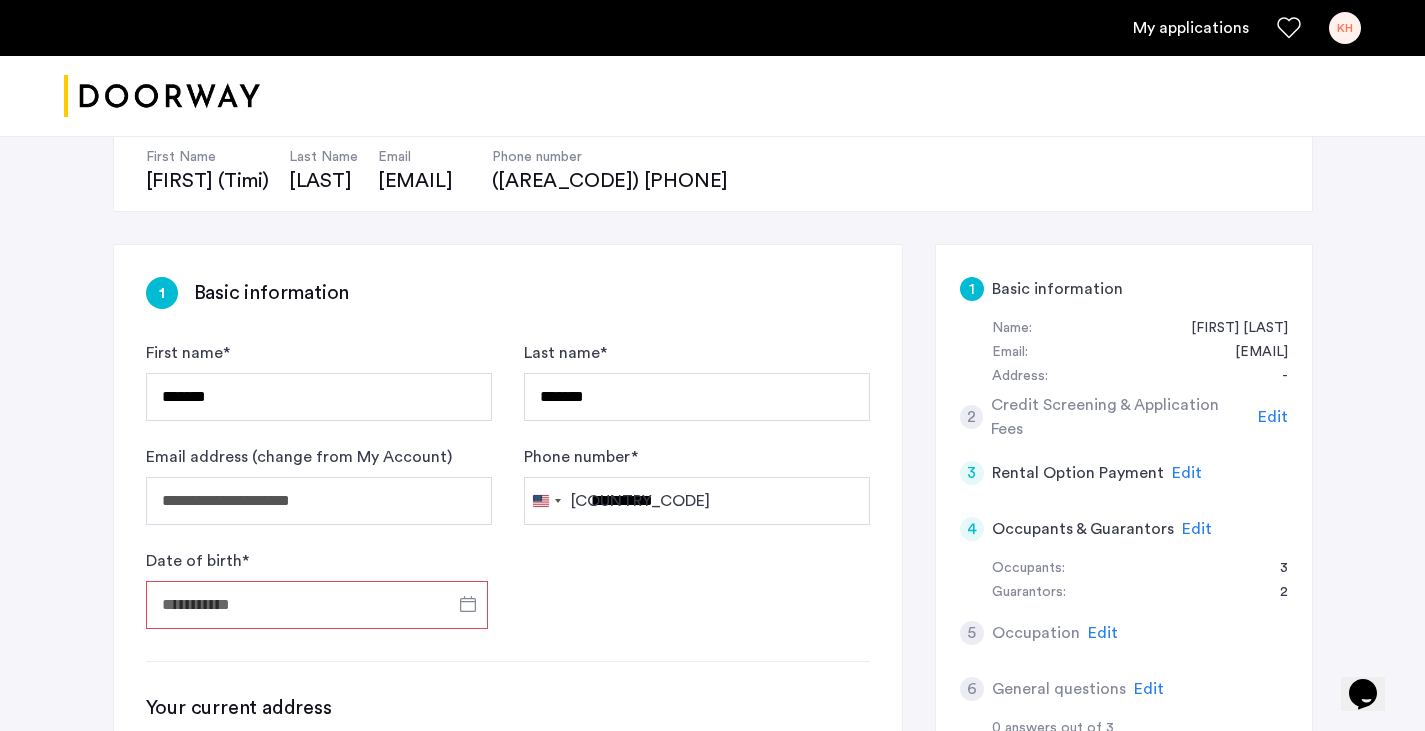 type on "**********" 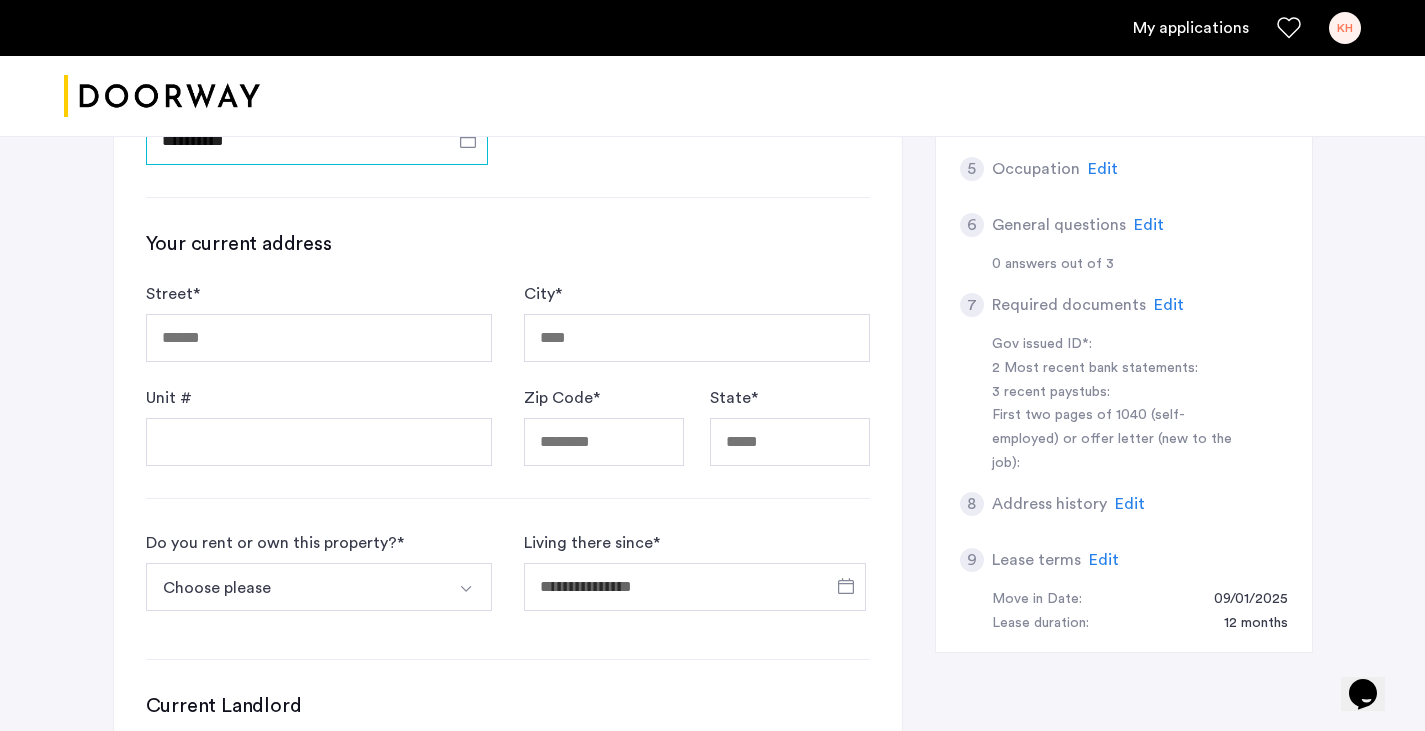 scroll, scrollTop: 700, scrollLeft: 0, axis: vertical 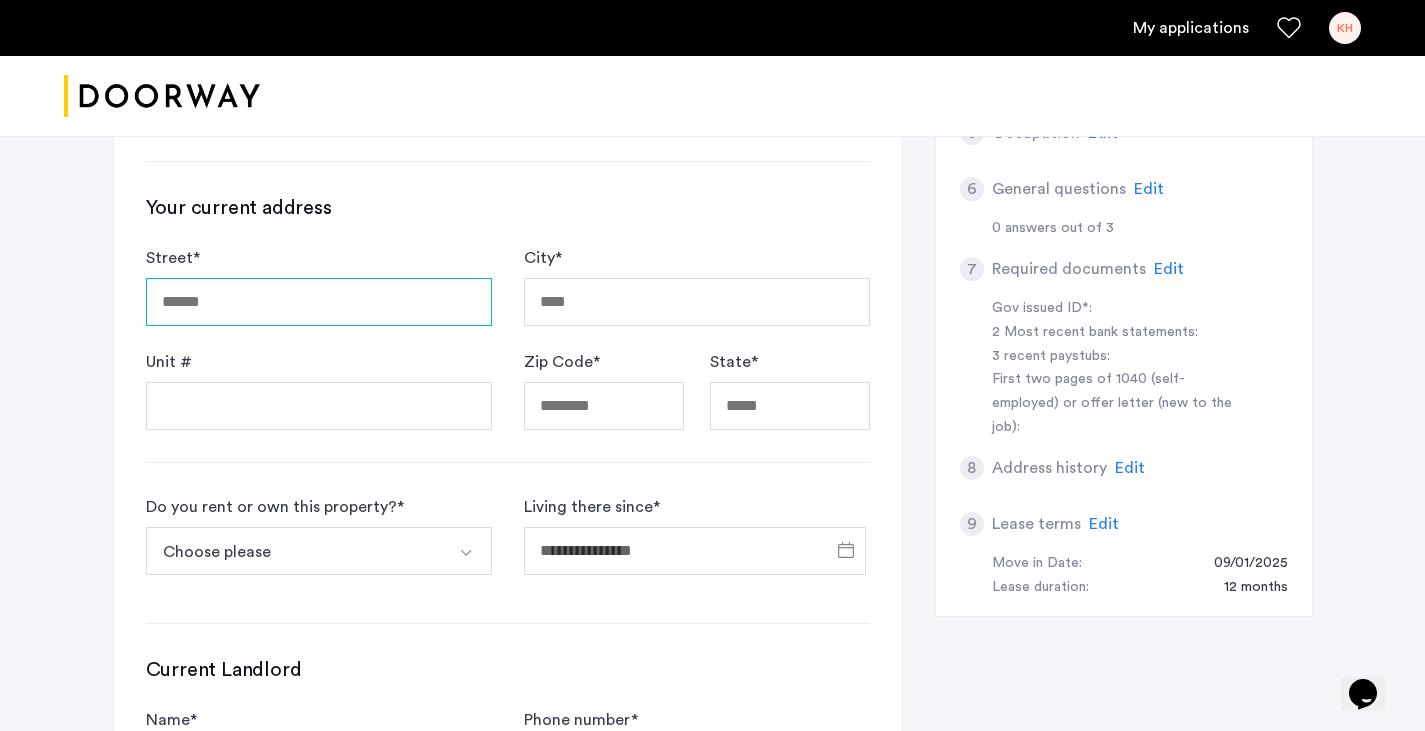 click on "Street  *" at bounding box center (319, 302) 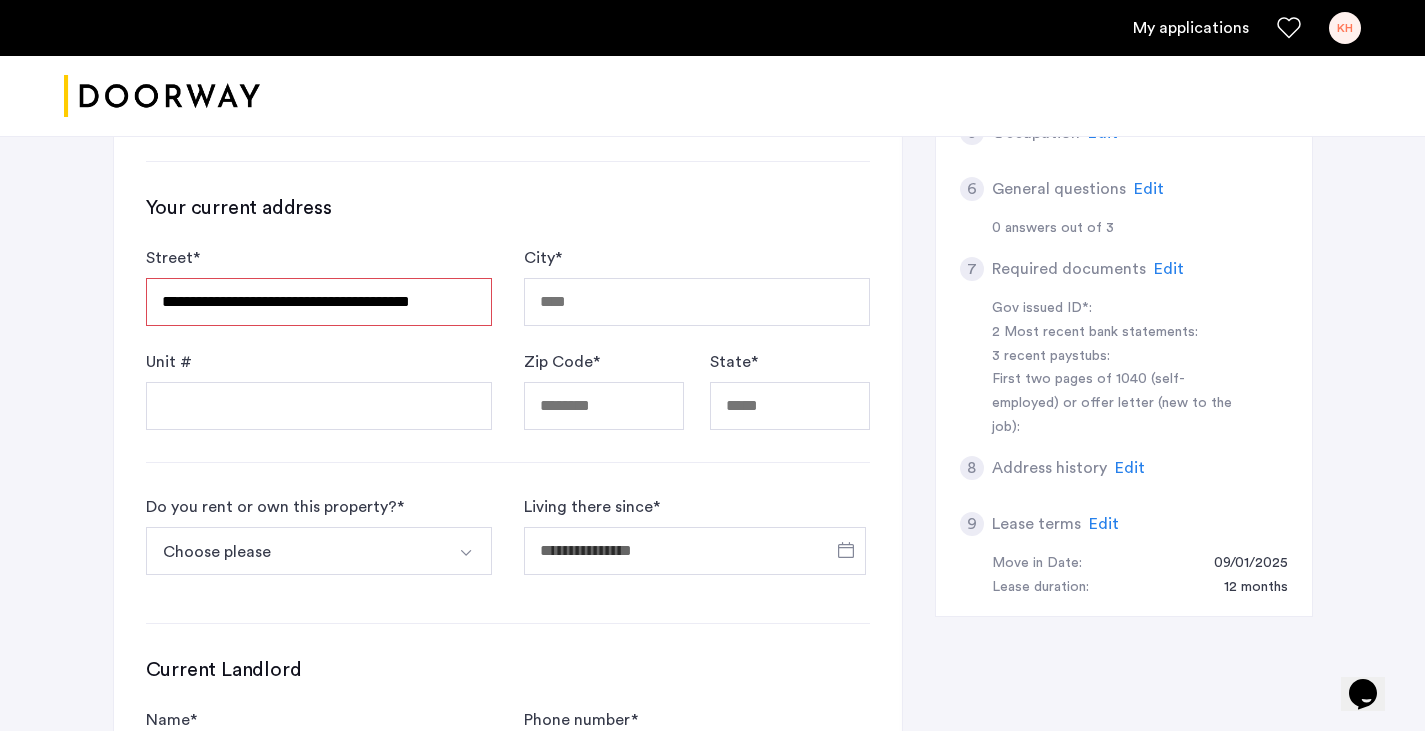 type on "**********" 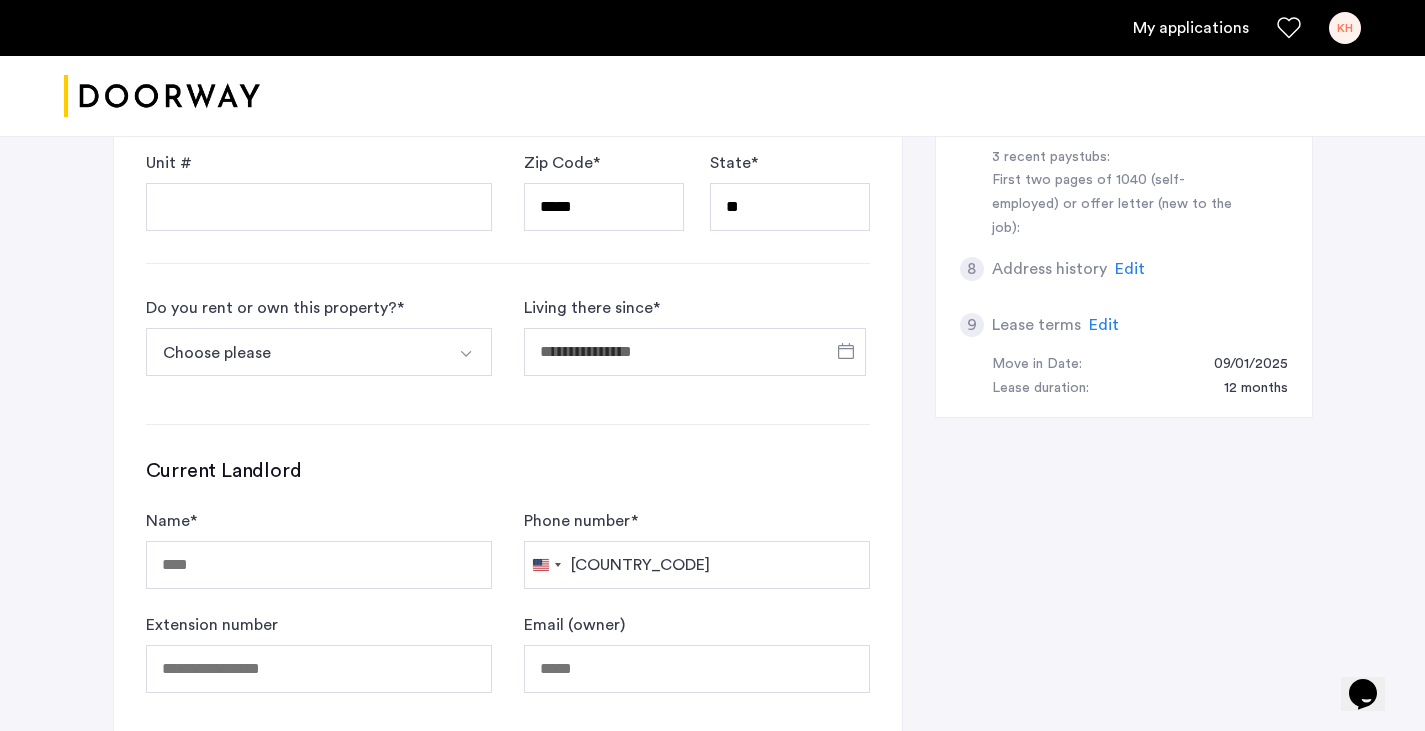 scroll, scrollTop: 900, scrollLeft: 0, axis: vertical 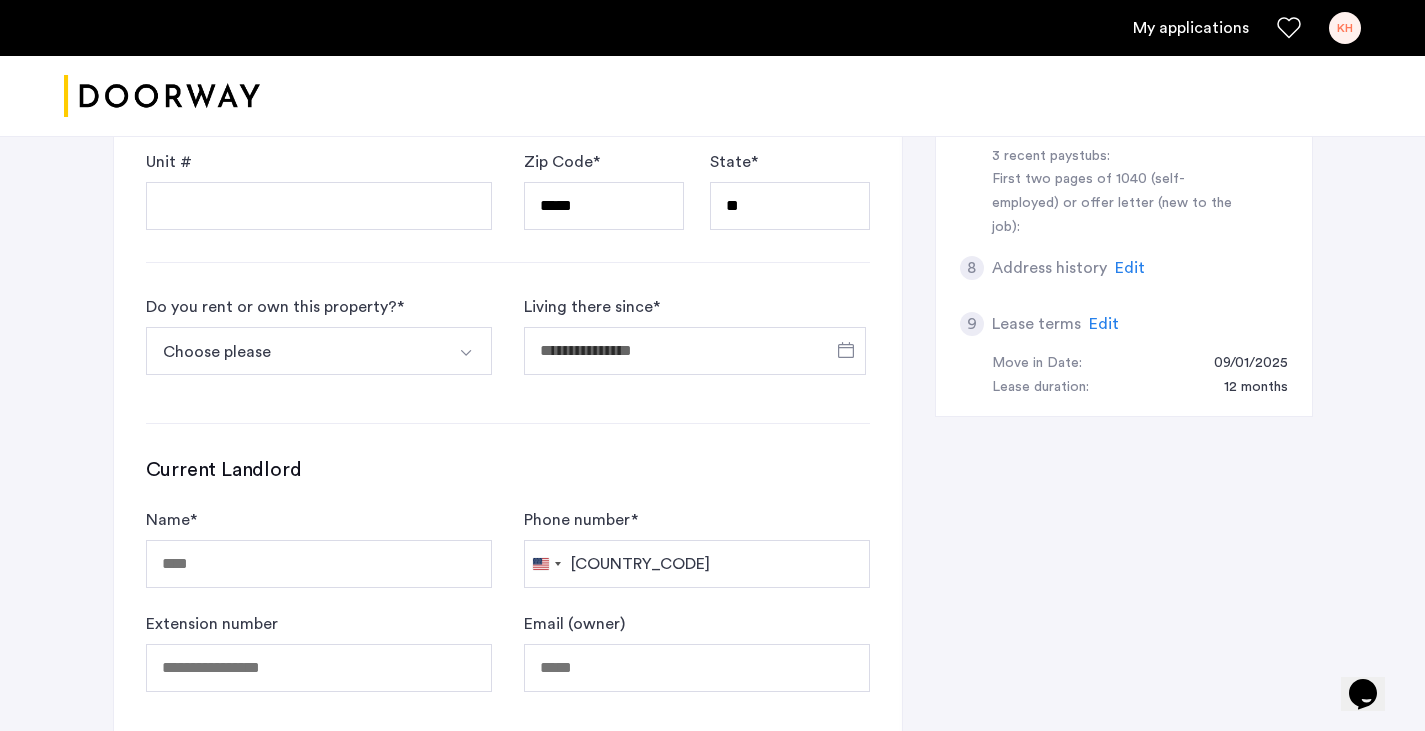 click at bounding box center [466, 353] 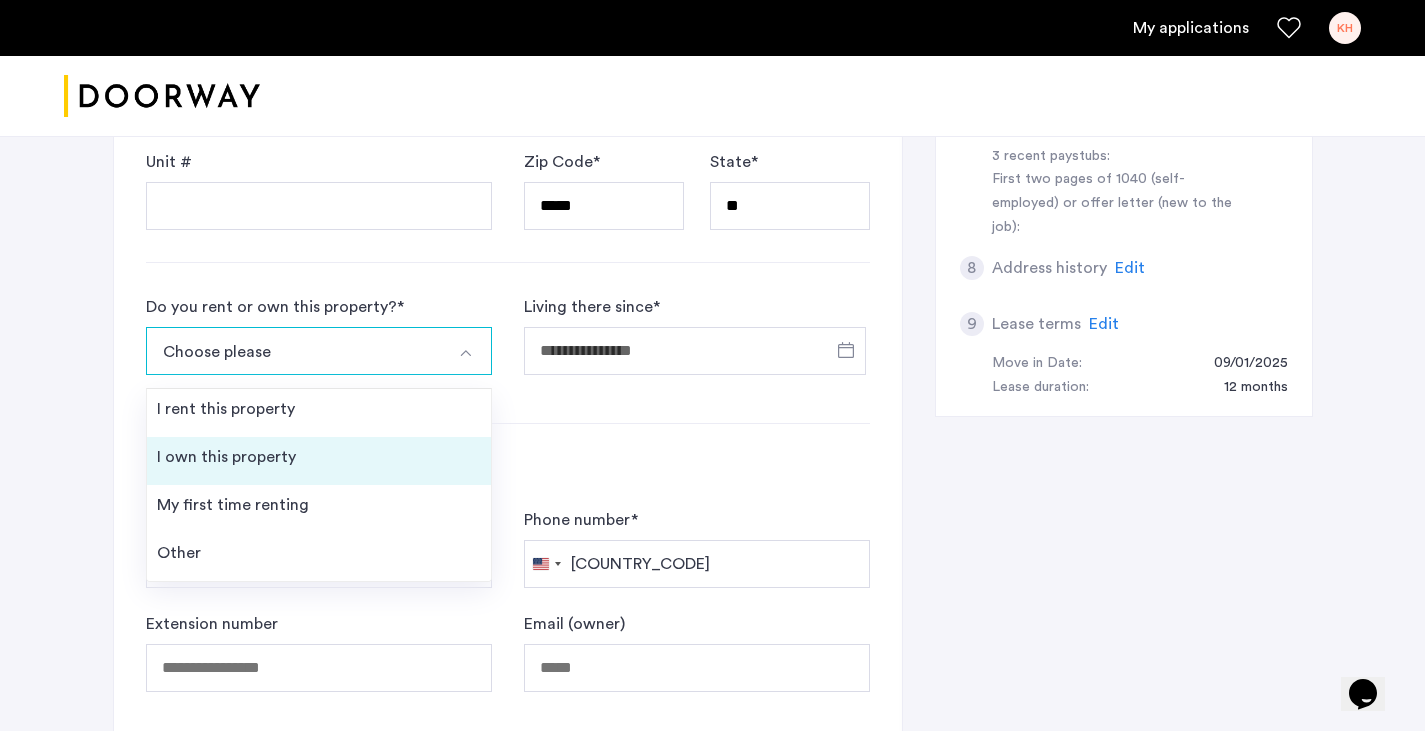 click on "I own this property" at bounding box center (319, 461) 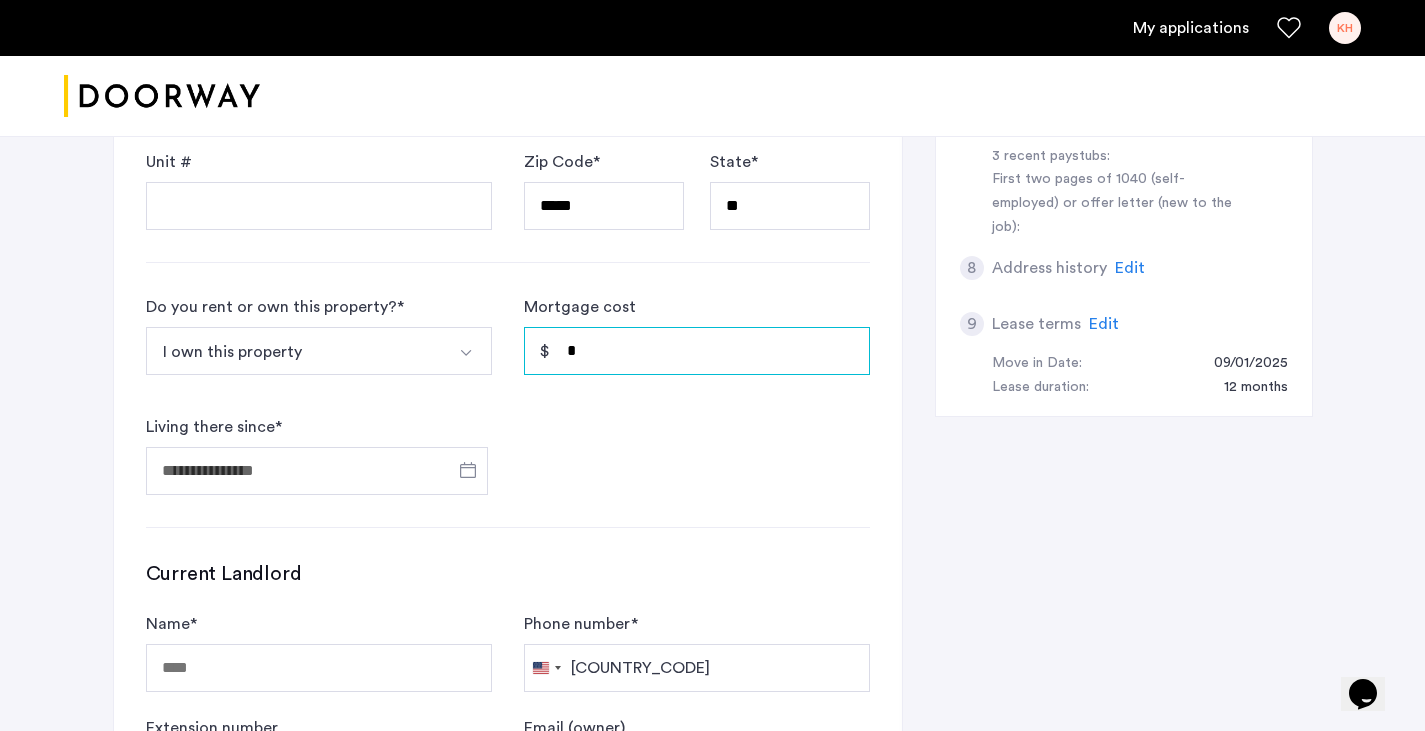 click on "*" at bounding box center [697, 351] 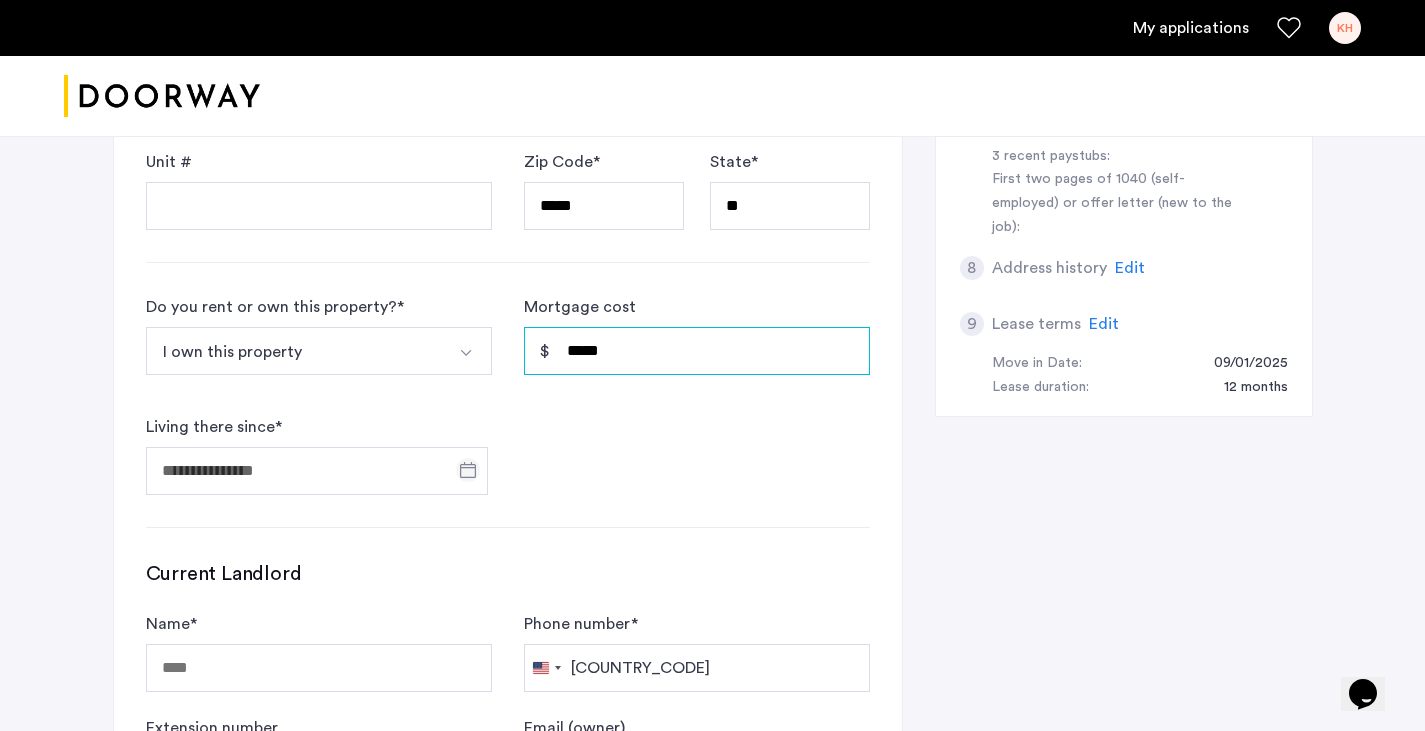 type on "*****" 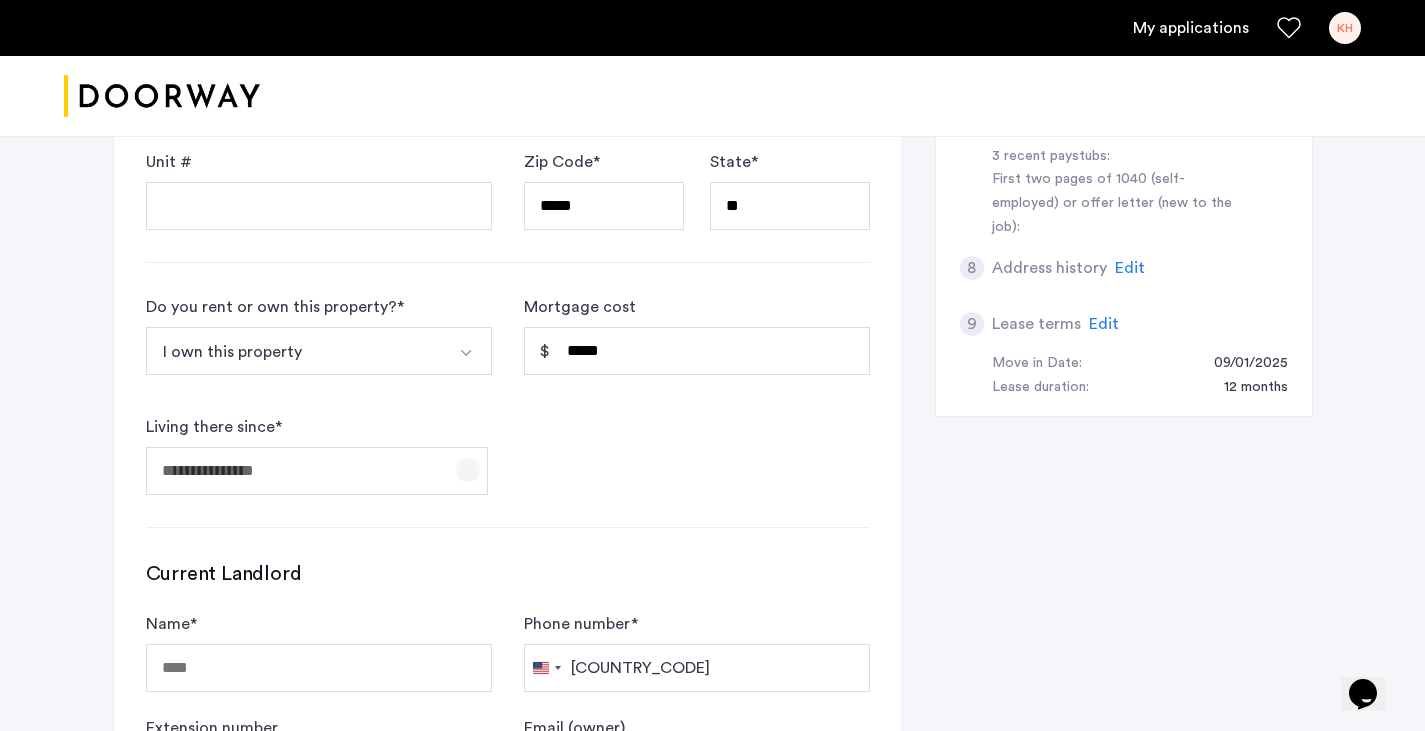click 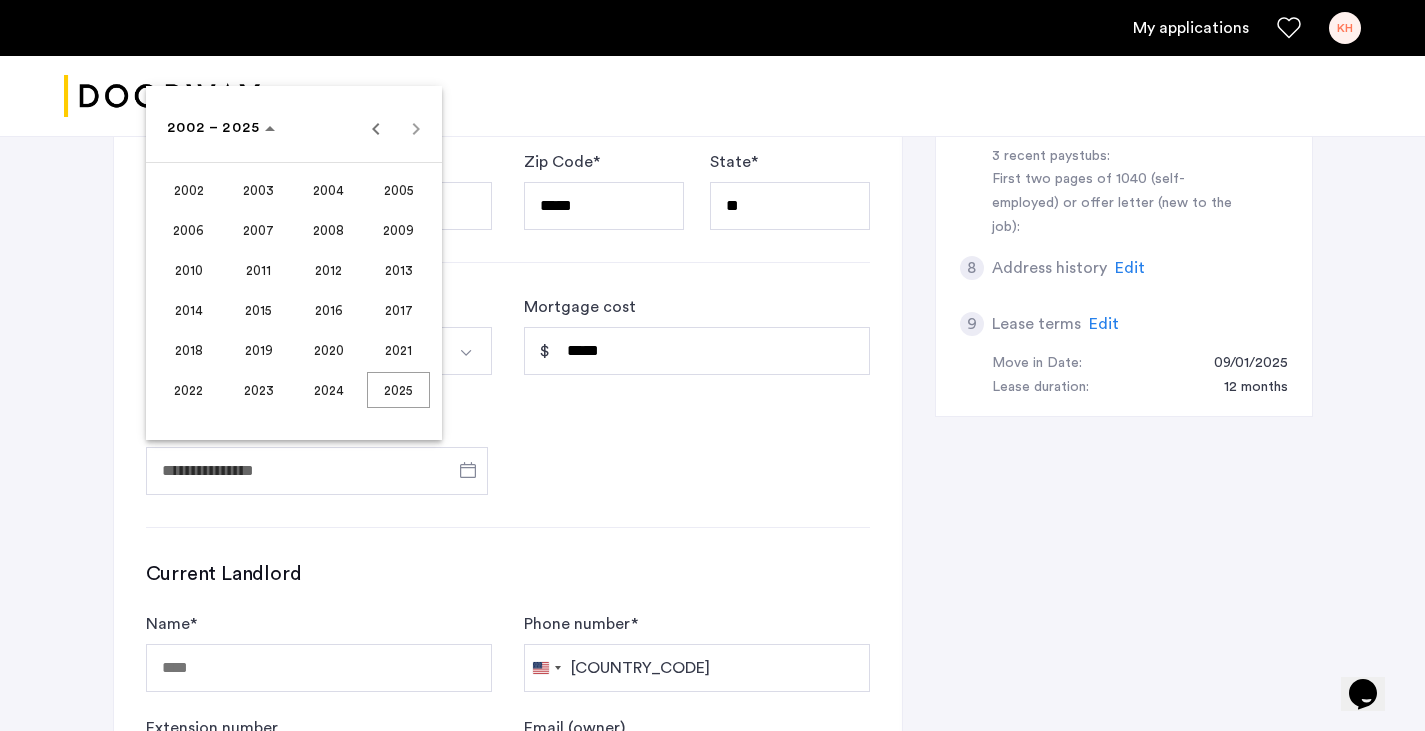 click on "2024" at bounding box center (328, 390) 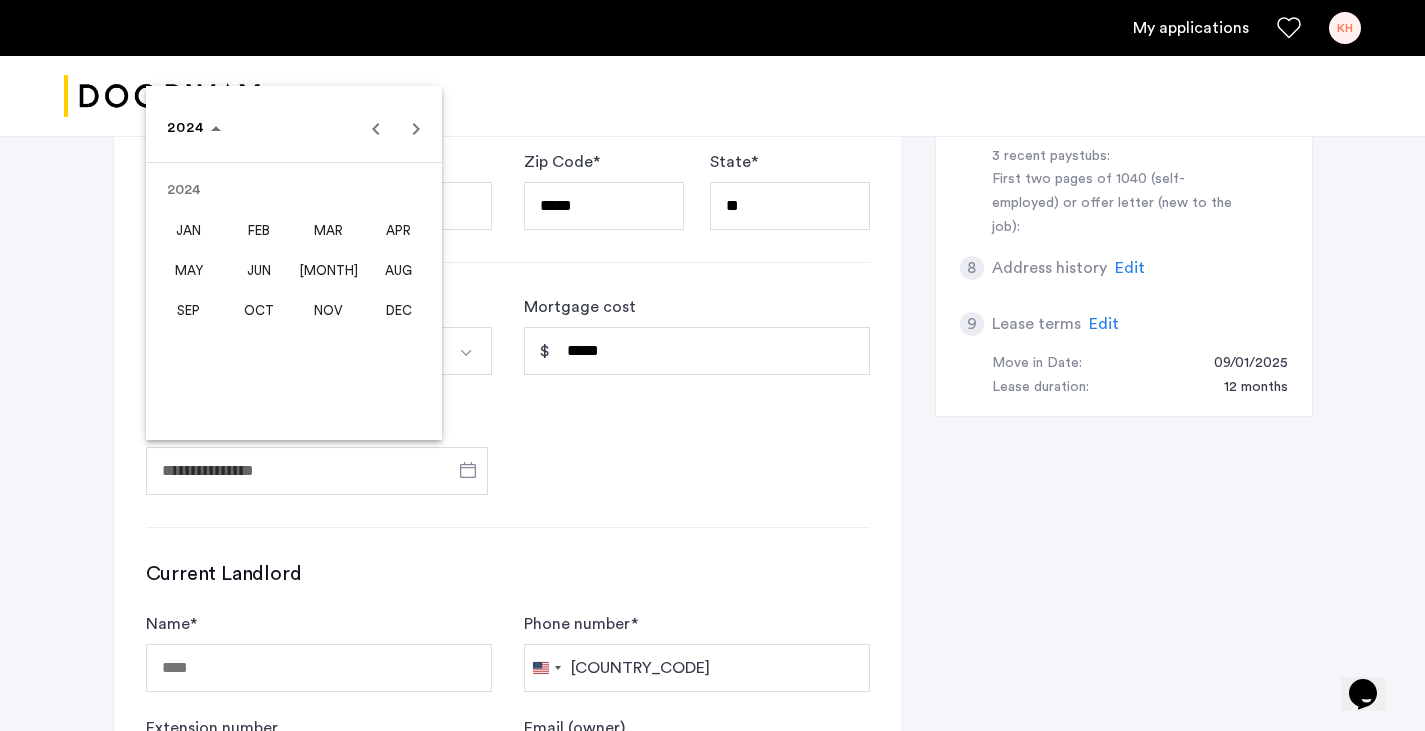 click on "JUN" at bounding box center [258, 270] 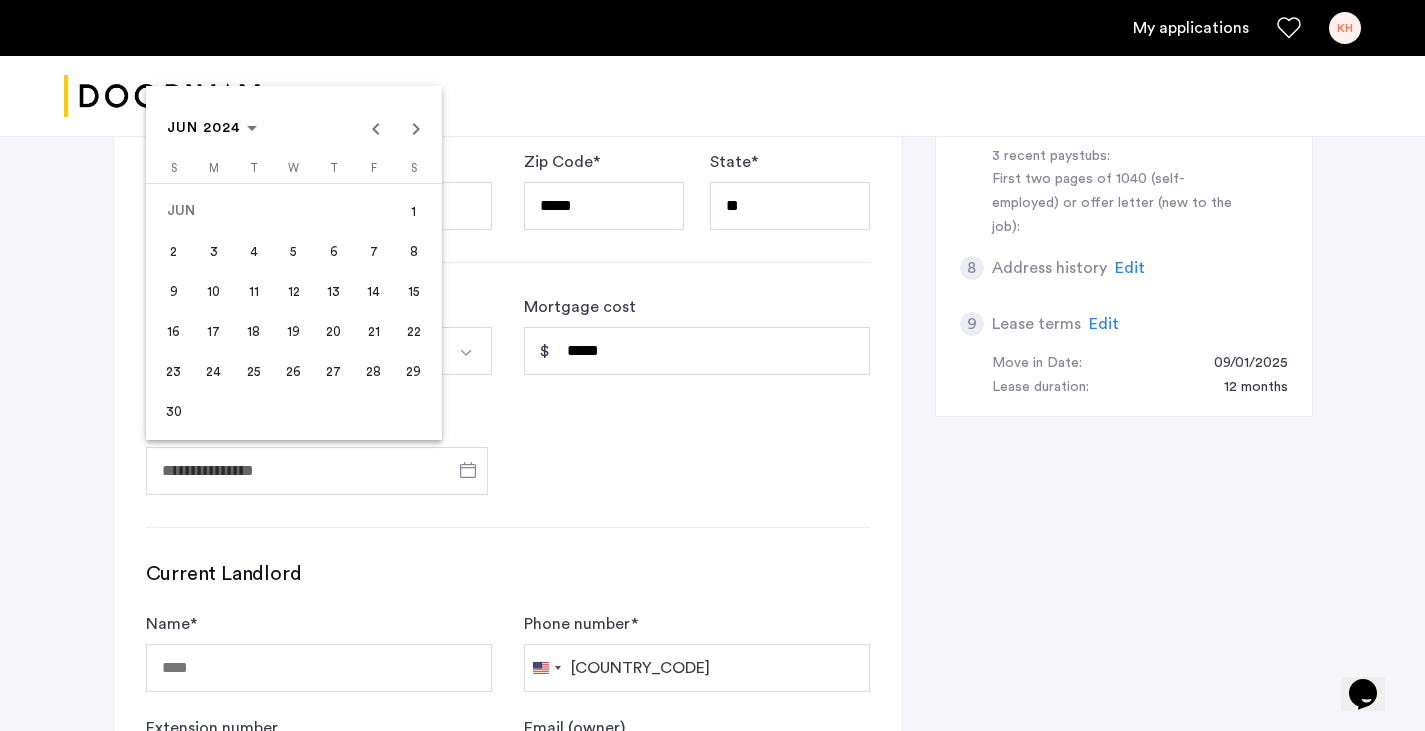 click at bounding box center (712, 365) 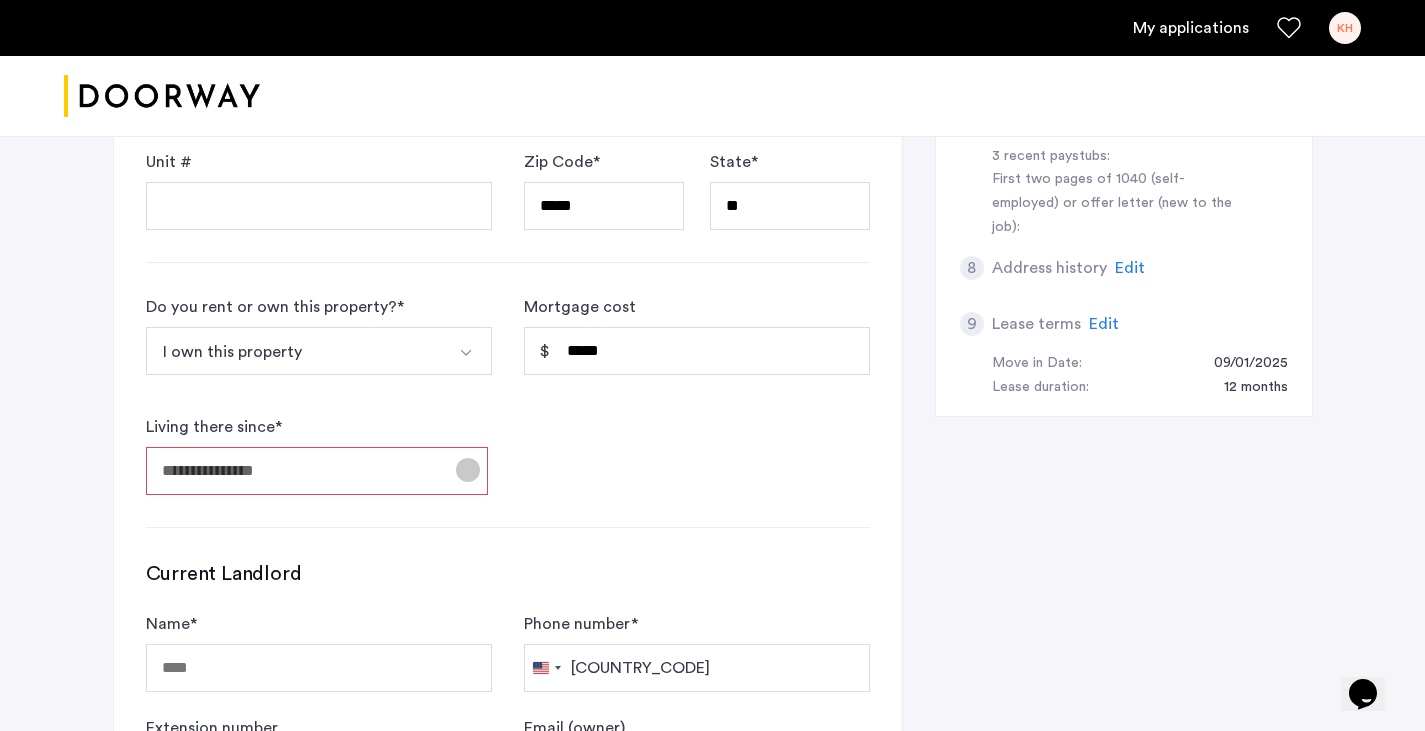 click 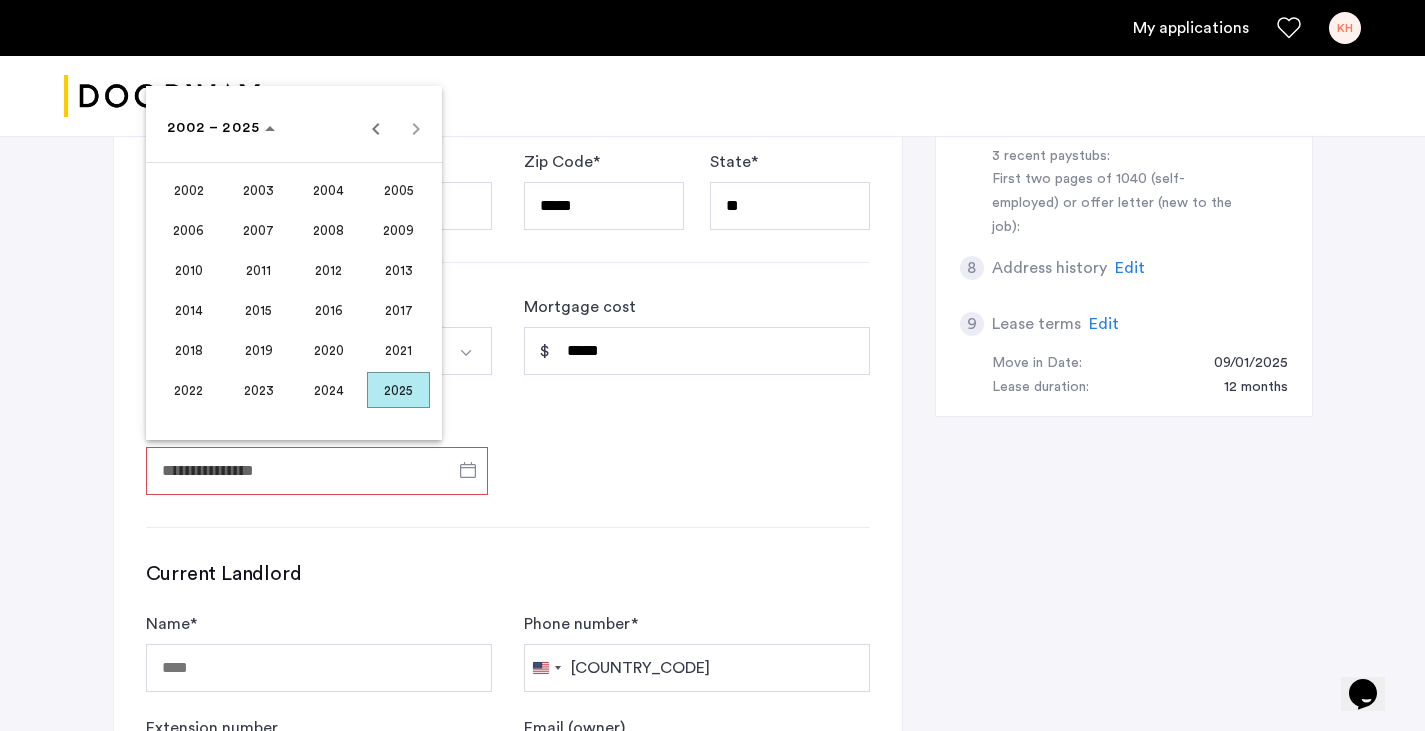 click on "2024" at bounding box center (328, 390) 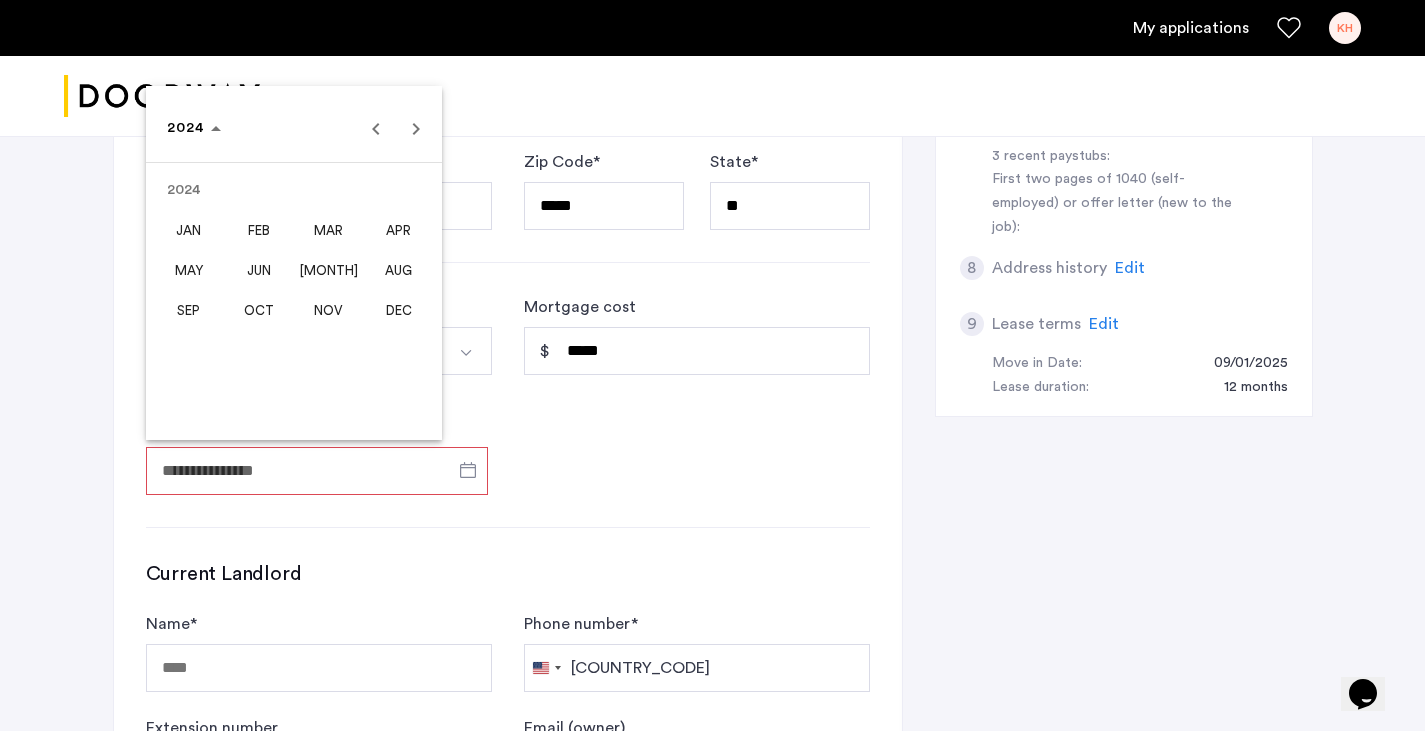 click on "JUN" at bounding box center (258, 270) 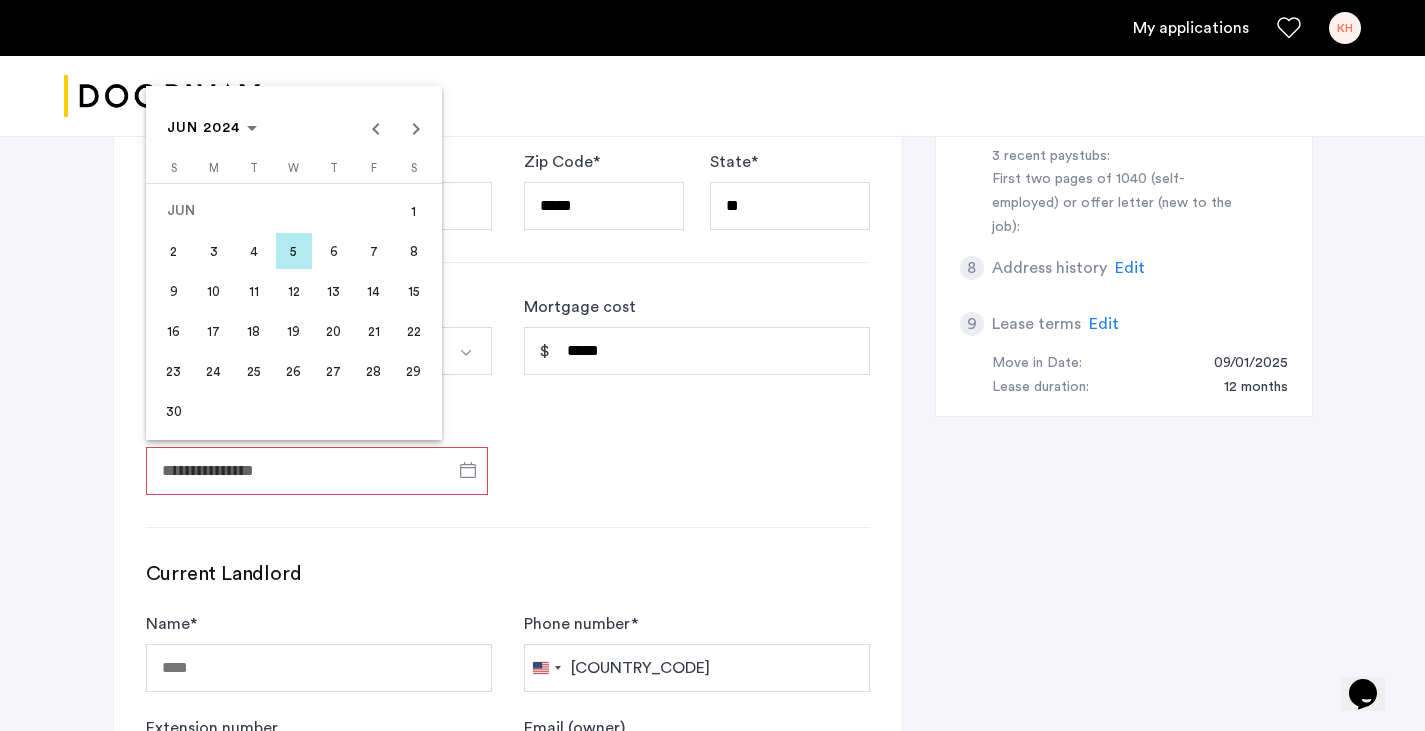 click on "1" at bounding box center (414, 211) 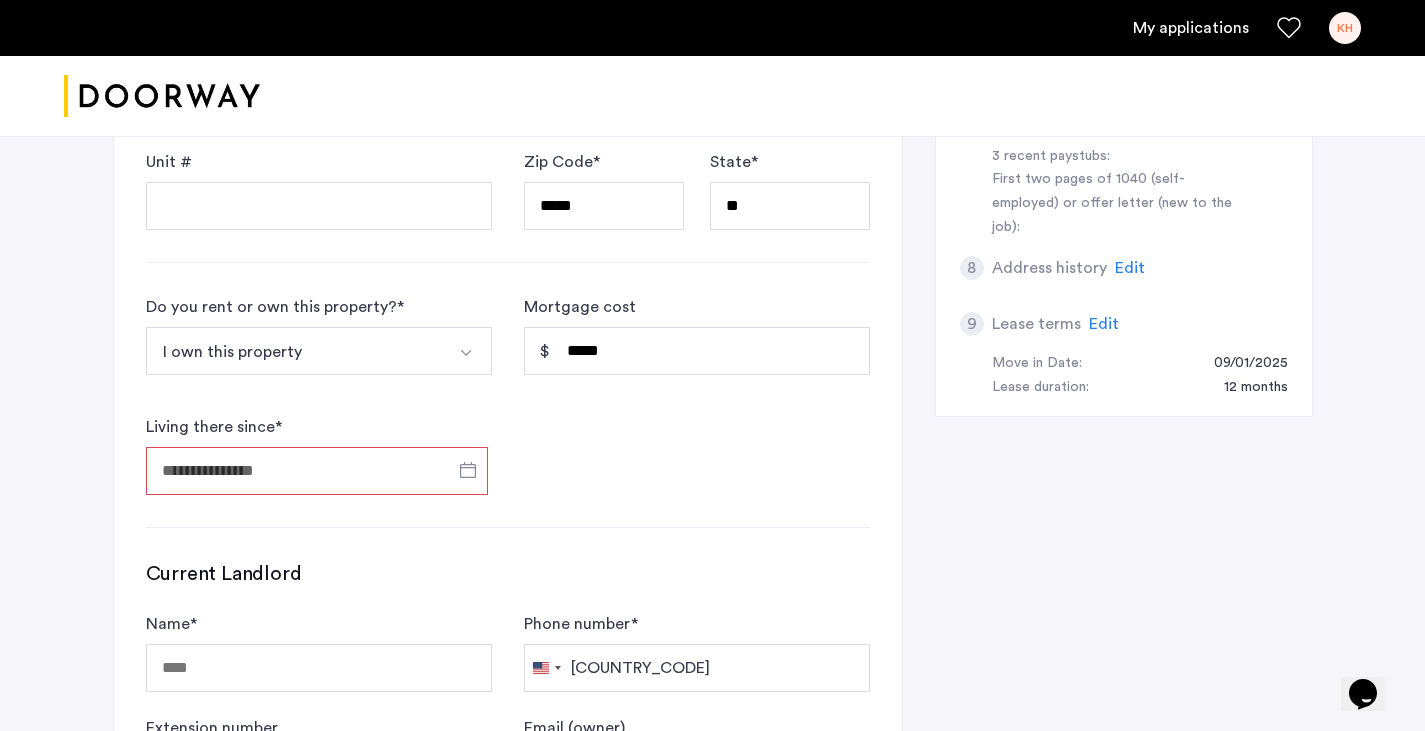 type on "**********" 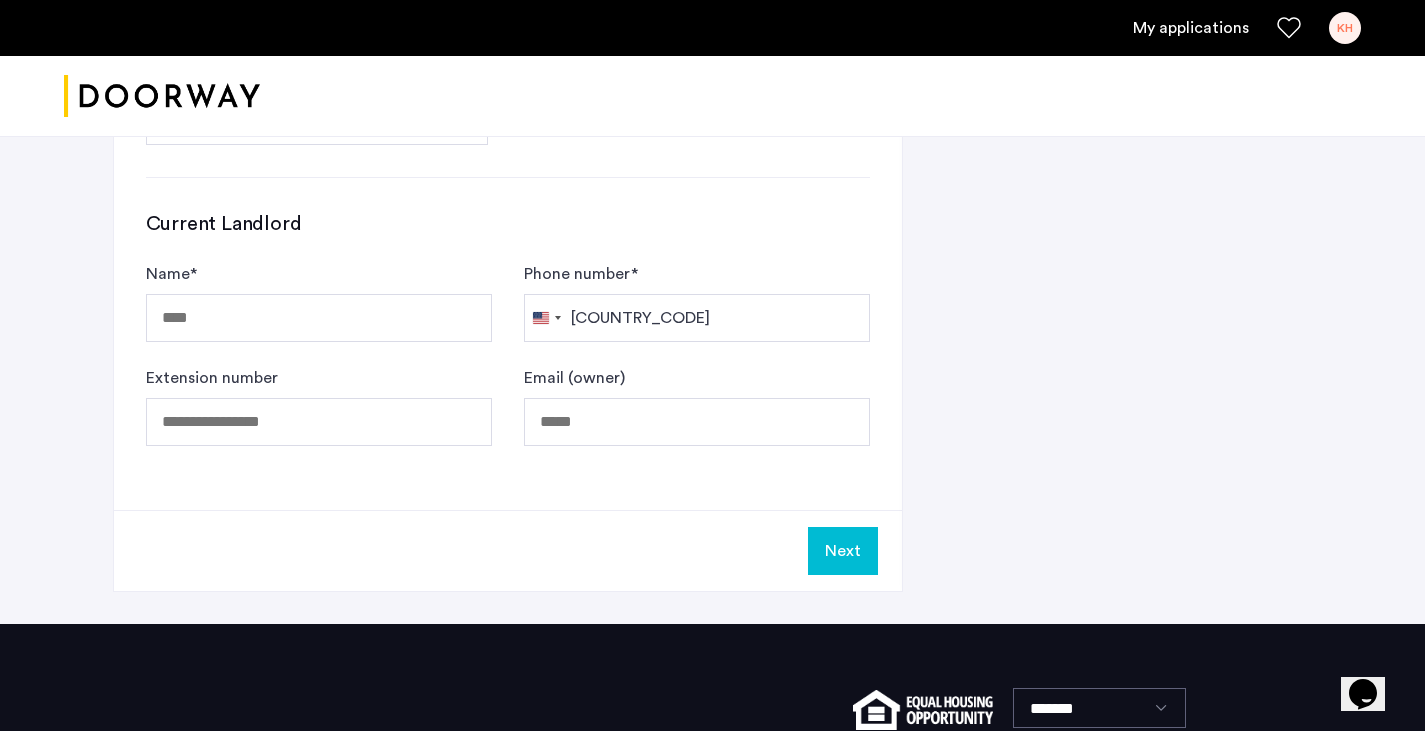 scroll, scrollTop: 1200, scrollLeft: 0, axis: vertical 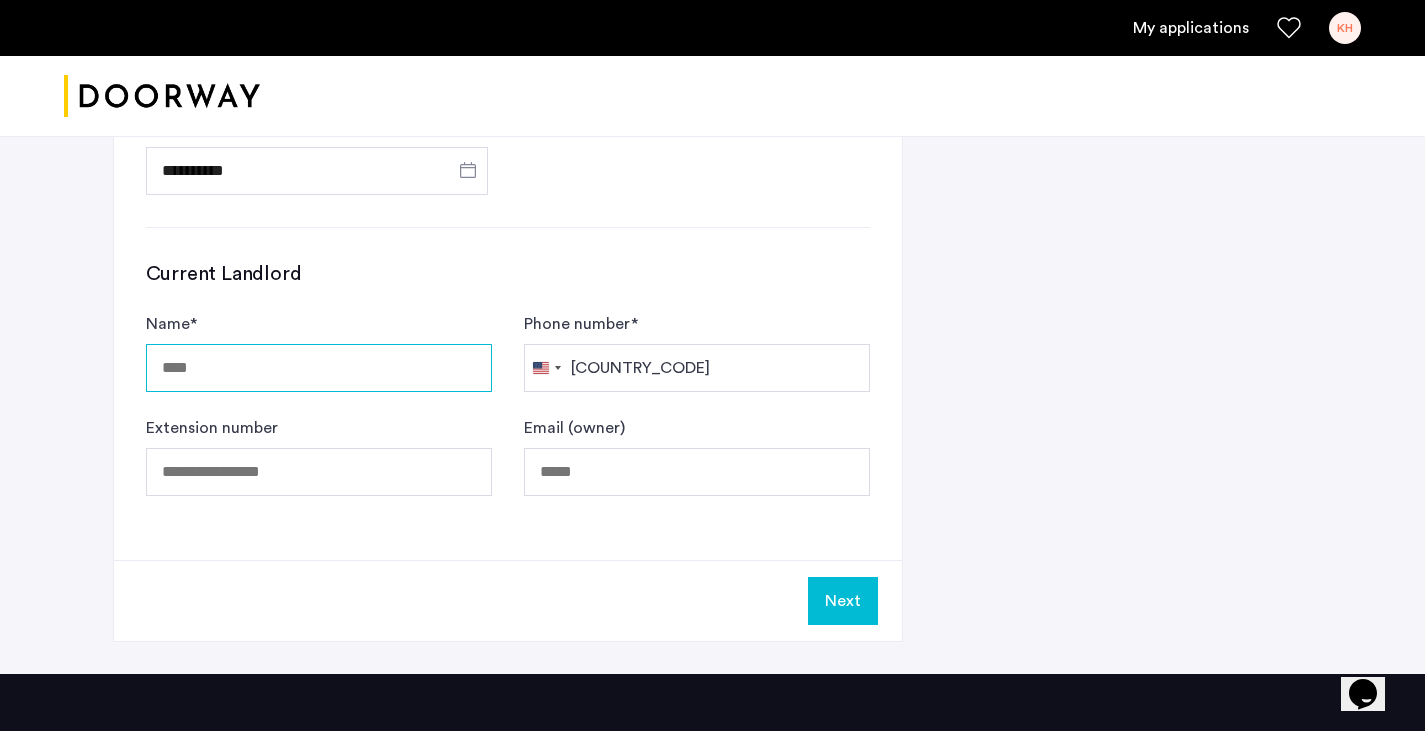 click on "Name  *" at bounding box center (319, 368) 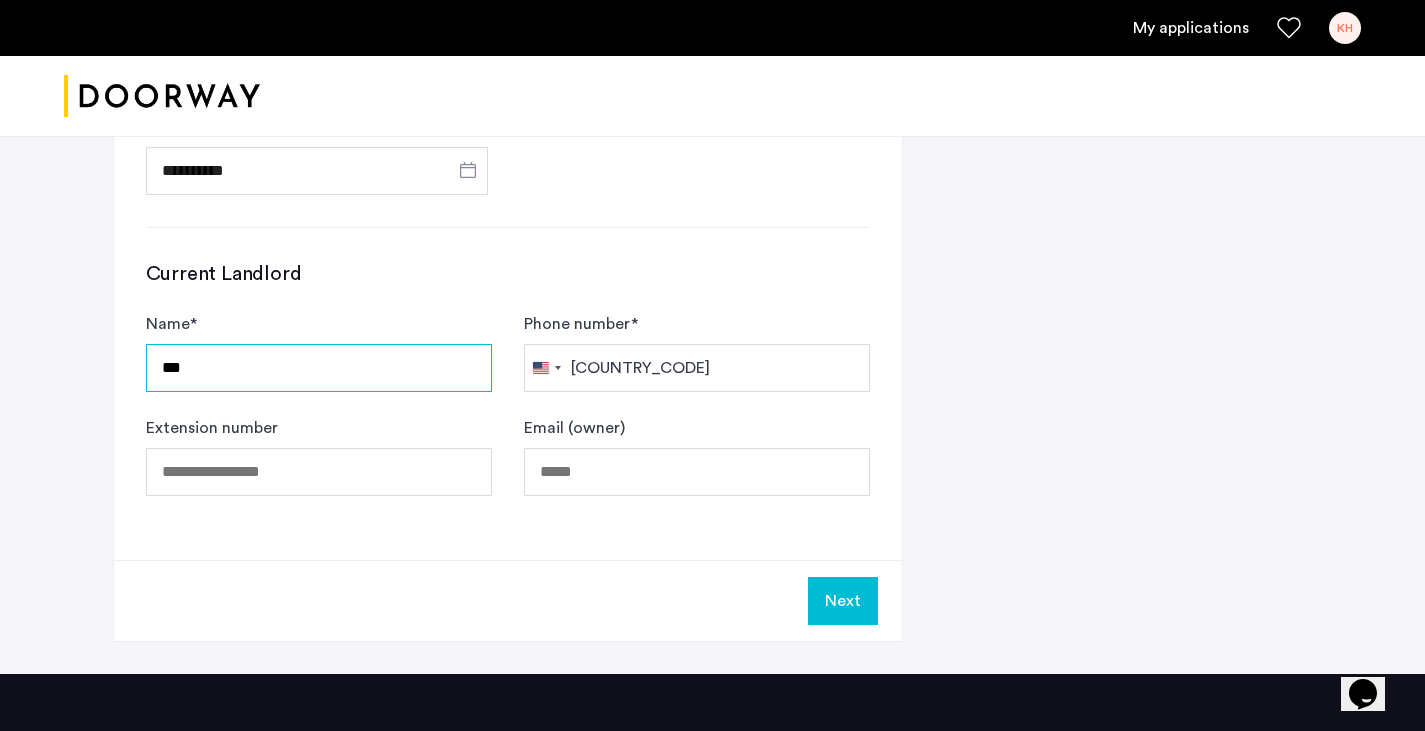type on "***" 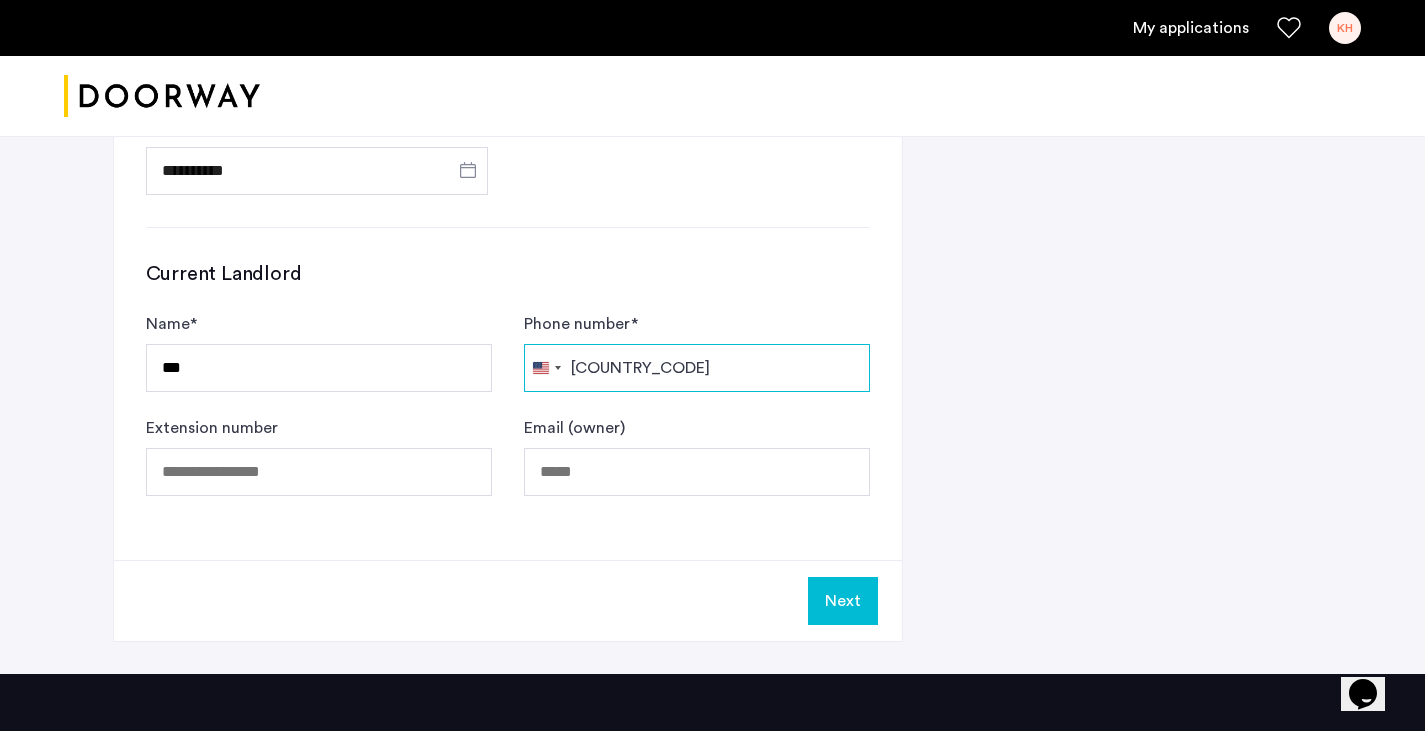 click on "Phone number  *" at bounding box center (697, 368) 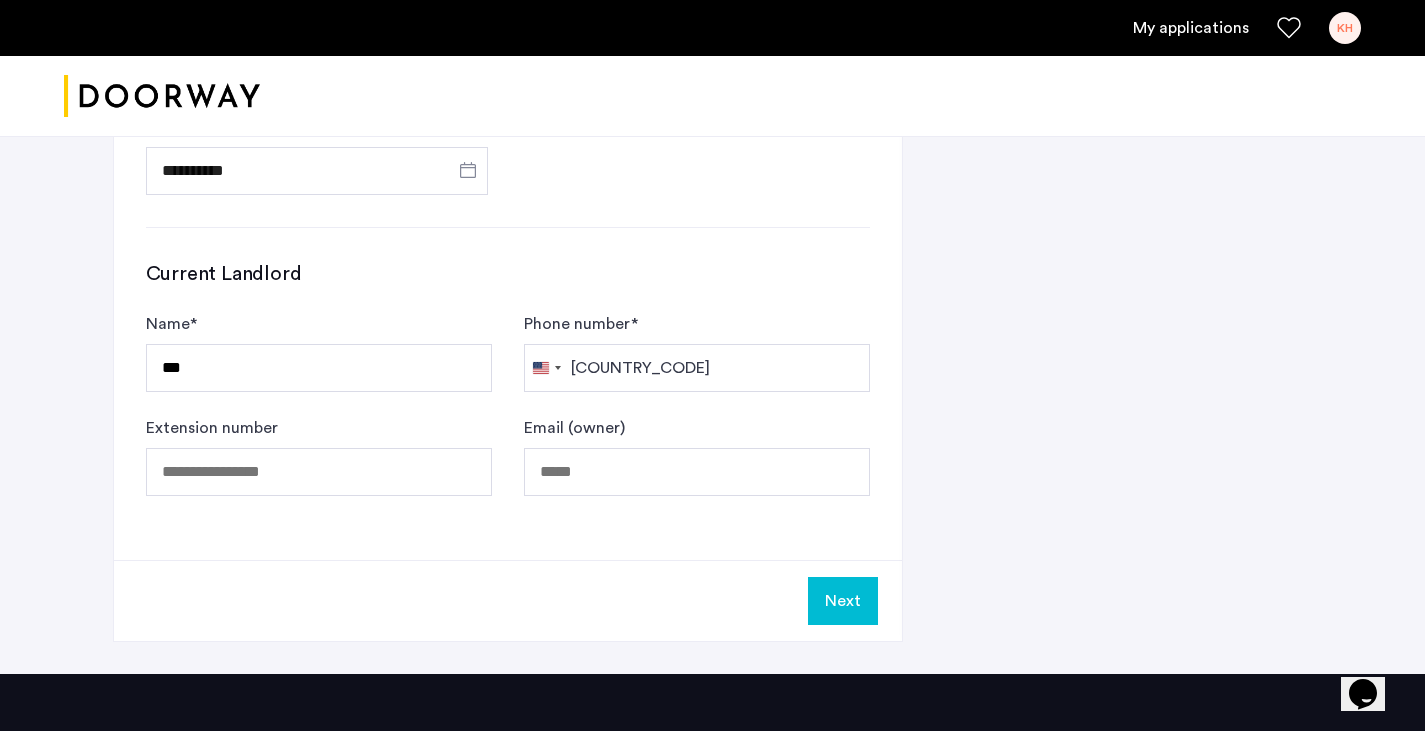 click on "Next" 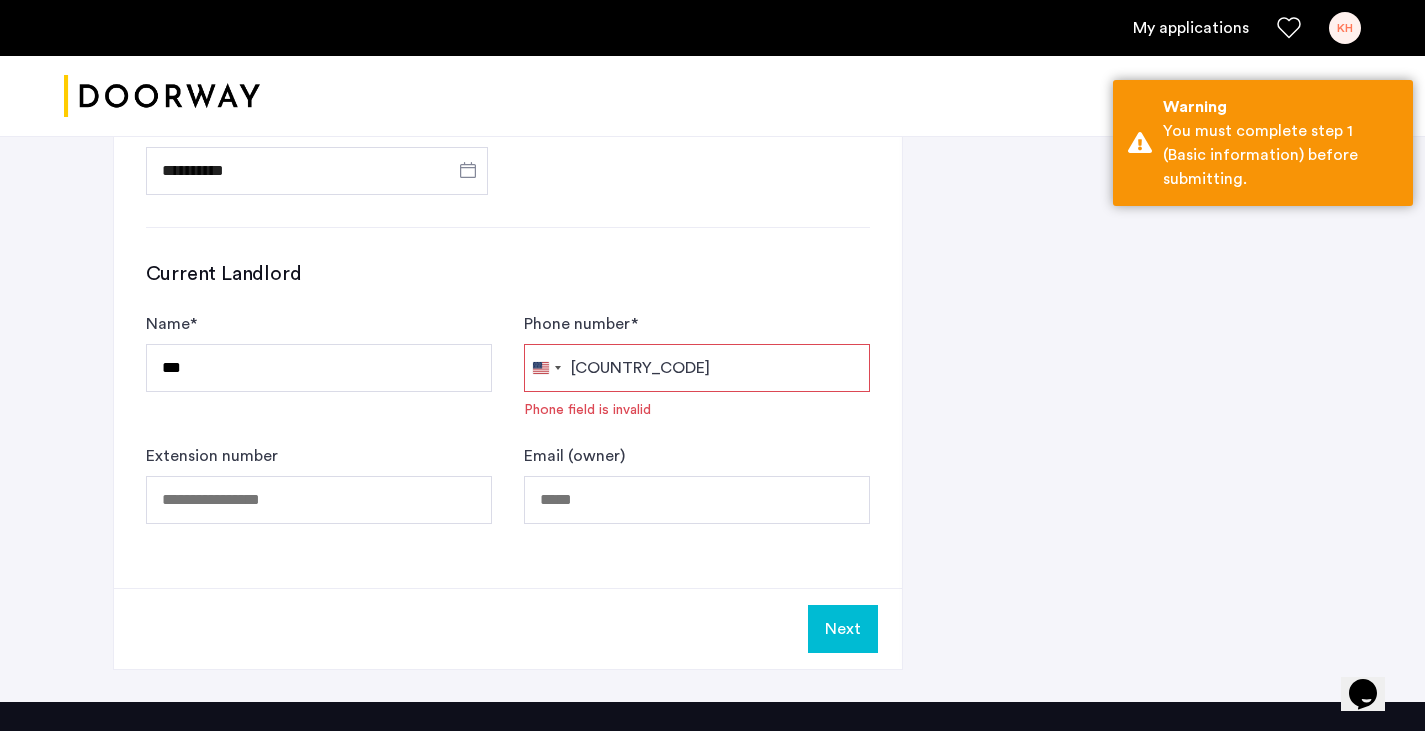 click on "Phone number  *" at bounding box center [697, 368] 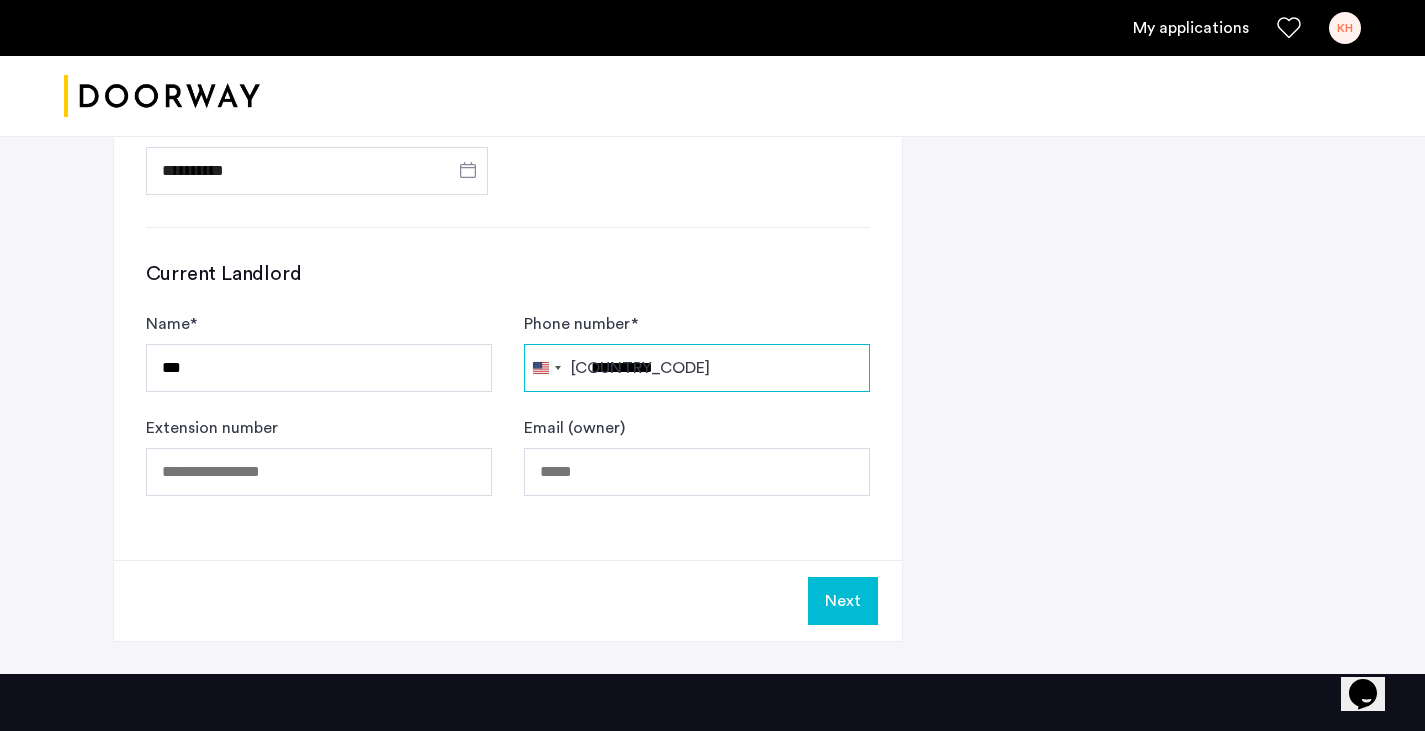 type on "**********" 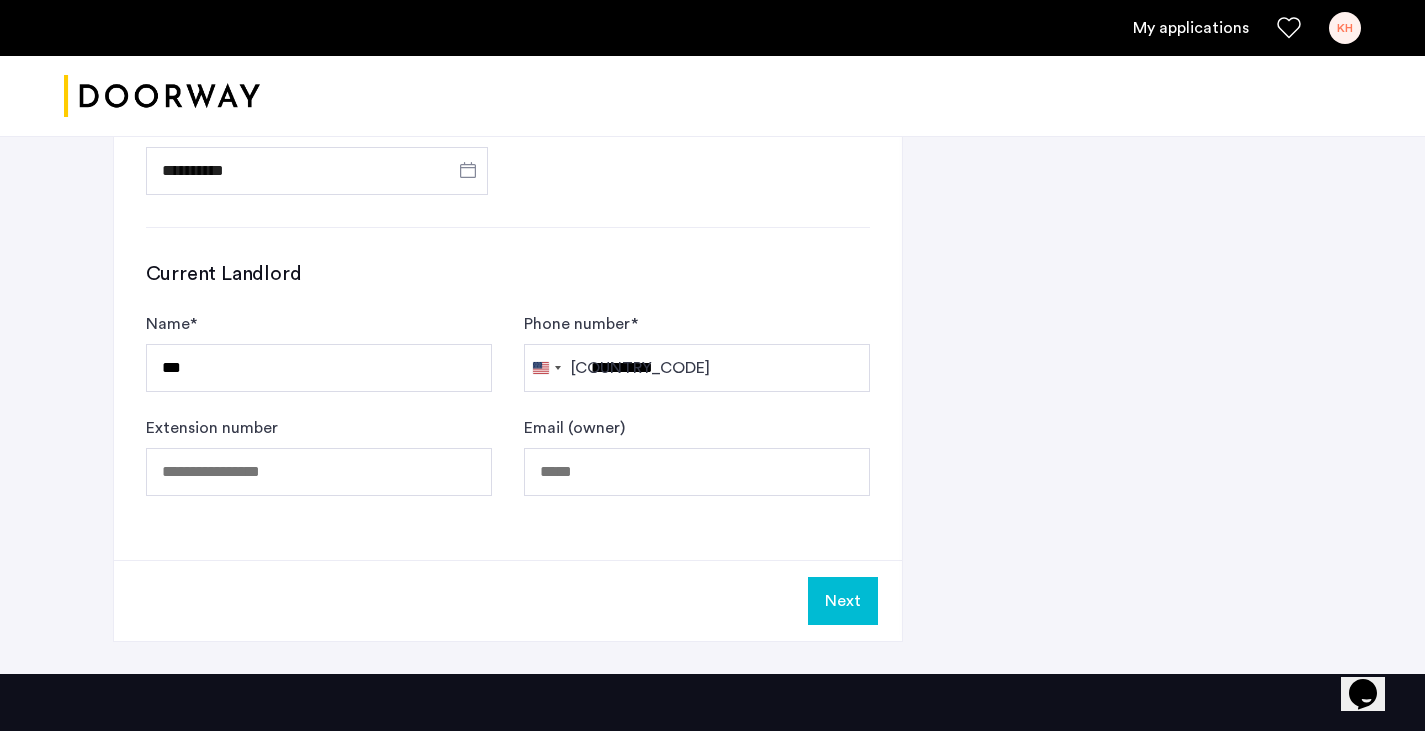 click on "Next" 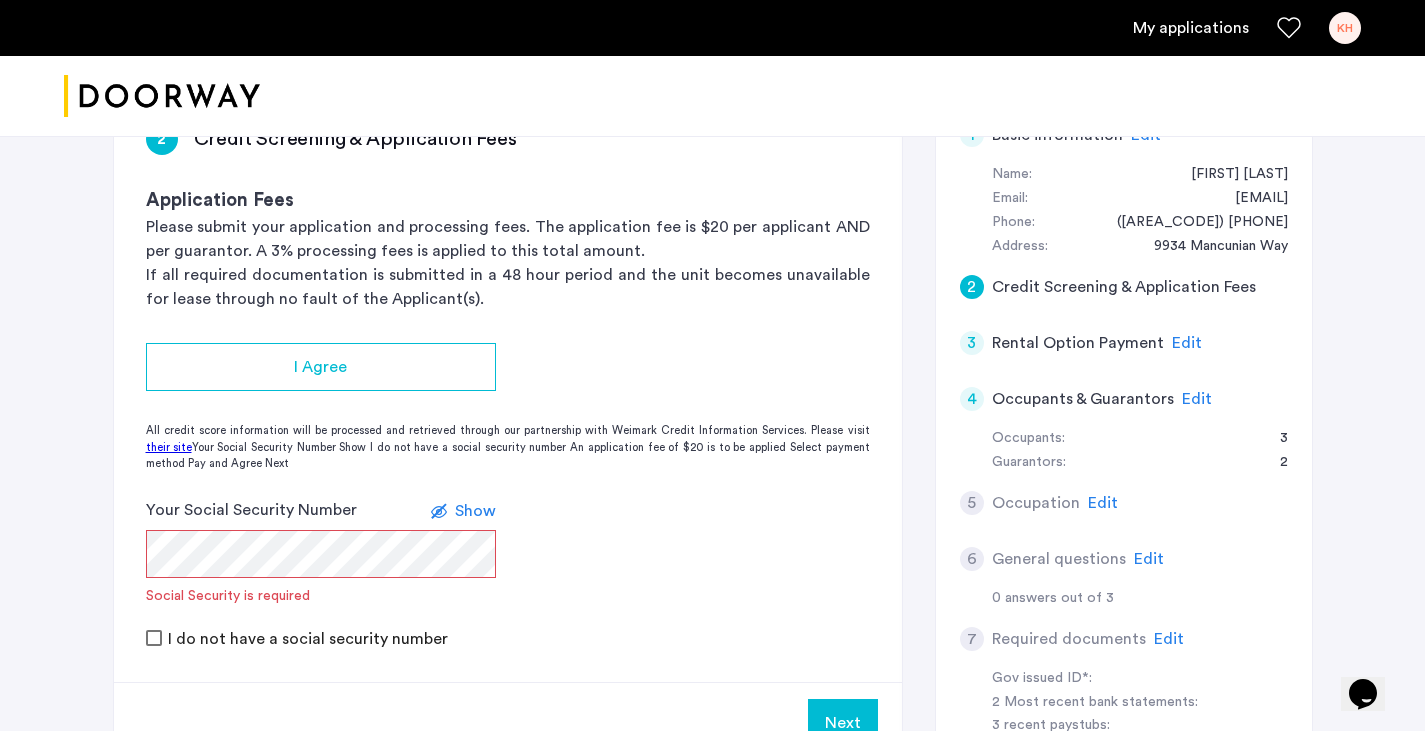 scroll, scrollTop: 400, scrollLeft: 0, axis: vertical 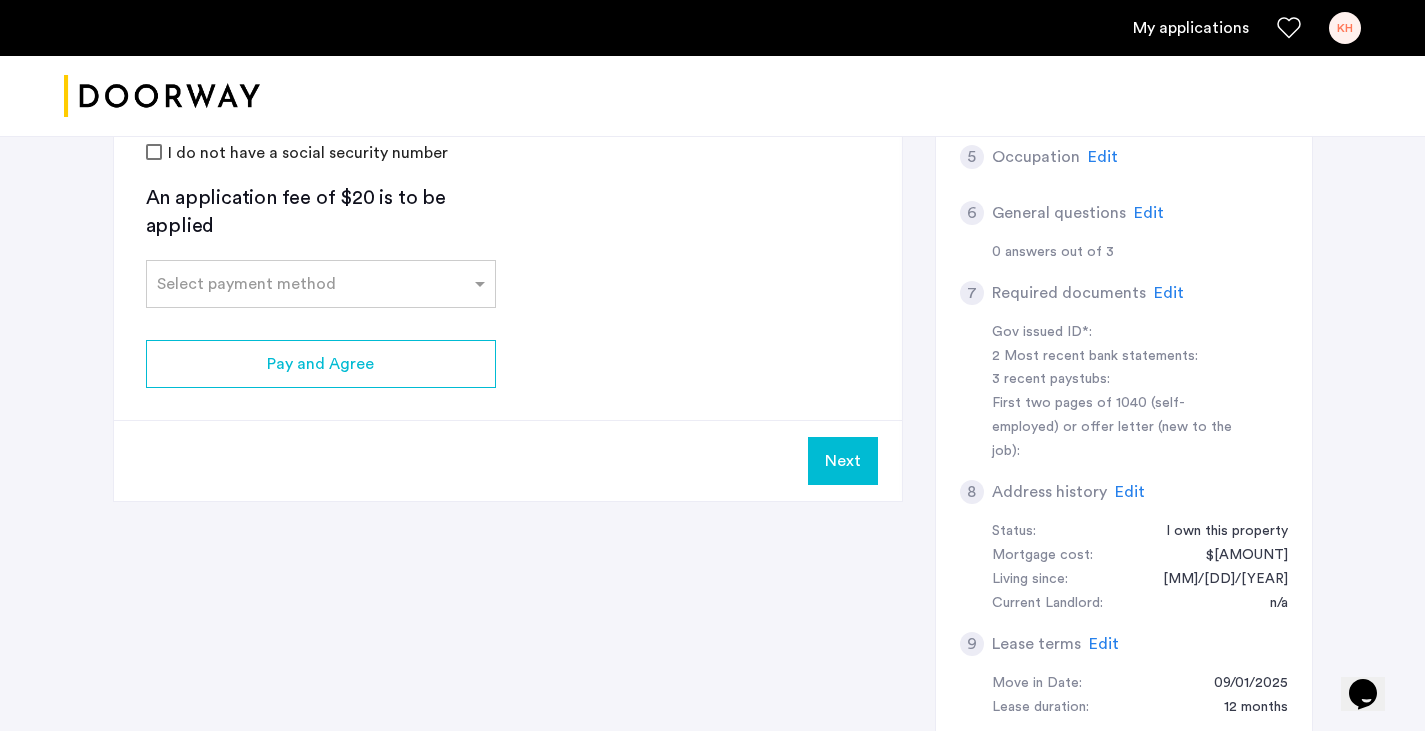 click on "Next" at bounding box center (843, 461) 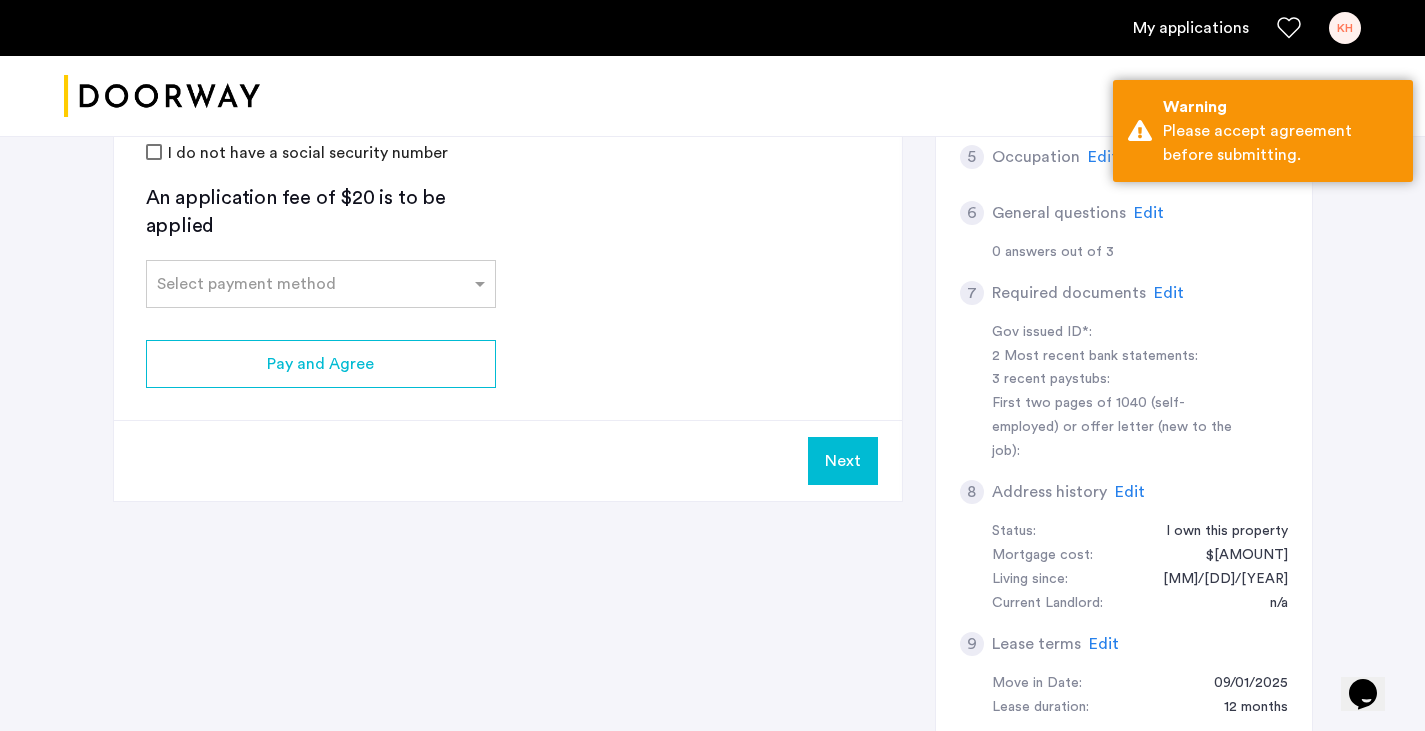 click on "2 Credit Screening & Application Fees Application Fees Please submit your application and processing fees. The application fee is $20 per applicant AND per guarantor. A 3% processing fees is applied to this total amount. If all required documentation is submitted in a 48 hour period and the unit becomes unavailable for lease through no fault of the Applicant(s). All credit score information will be processed and retrieved through our partnership with Weimark Credit Information Services. Please visit their site , to find information about your rights under the FCRA and FACTA. All Weimark security controls, procedures and policies are examined, measured, and validated by TruSecure® Corporation, the worldwide leader in security assurance The TruSecure seal demonstrates proven security practices and a rigorous security policy. Your Social Security Number Show I do not have a social security number An application fee of $20 is to be applied Select payment method Pay and Agree Next" 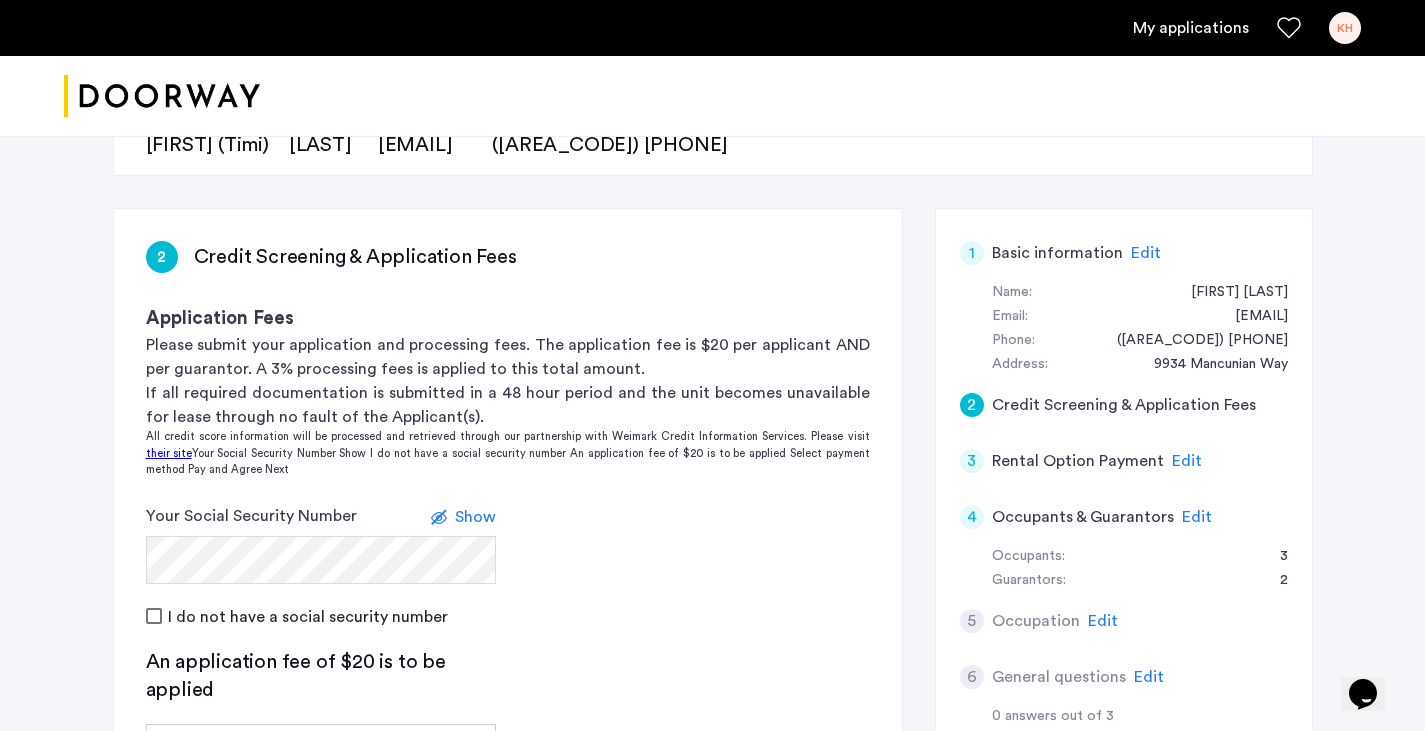 scroll, scrollTop: 200, scrollLeft: 0, axis: vertical 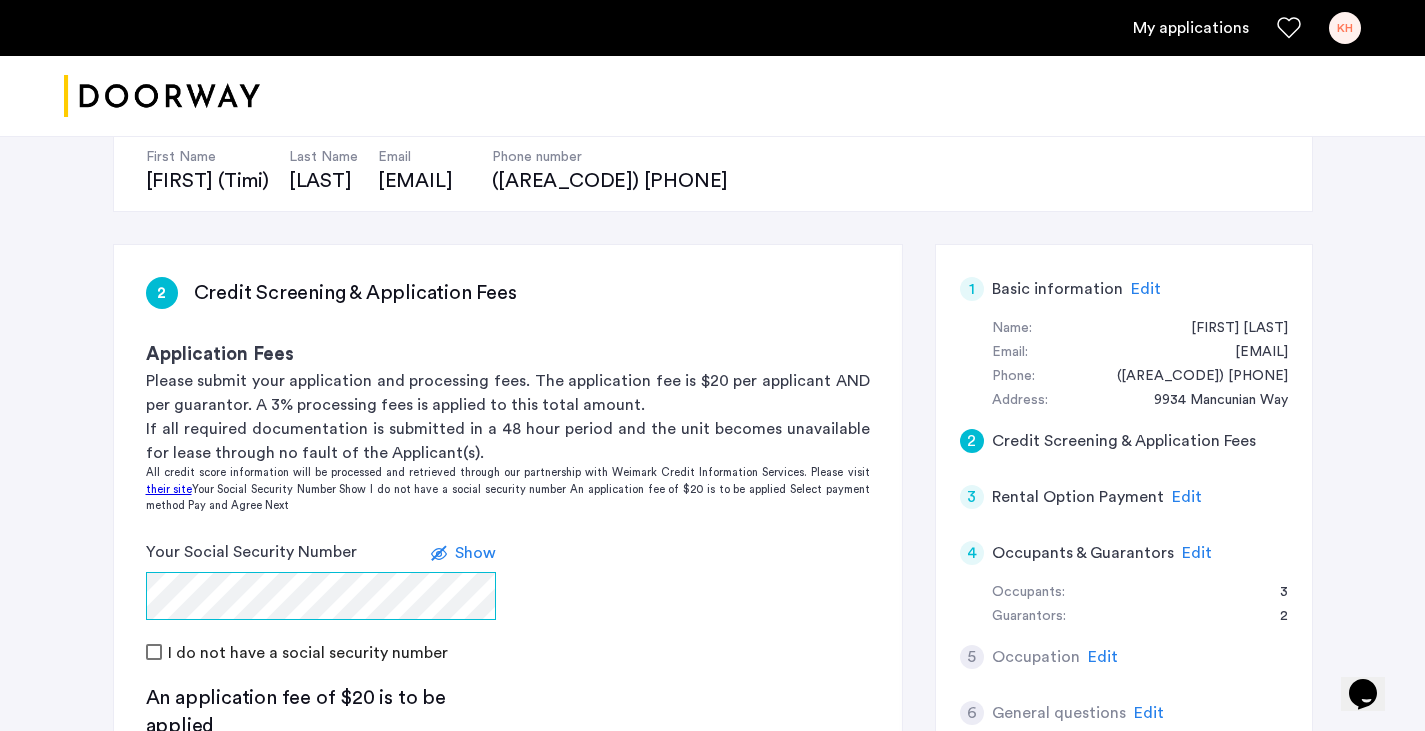 click on "[NUMBER] [STREET], Unit 3, [CITY], [STATE] [POSTAL_CODE] | Application Id: #8210 $4700 /month Agent Select agent × [FIRST] (Timi) [LAST] First Name [FIRST] Last Name [LAST] Email [EMAIL] Phone number [PHONE] 2 Credit Screening & Application Fees Application Fees Please submit your application and processing fees. The application fee is $20 per applicant AND per guarantor. A 3% processing fees is applied to this total amount. If all required documentation is submitted in a 48 hour period and the unit becomes unavailable for lease through no fault of the Applicant(s). All credit score information will be processed and retrieved through our partnership with Weimark Credit Information Services. Please visit their site Your Social Security Number Show I do not have a social security number An application fee of $20 is to be applied Select payment method Pay and Agree Next 1 Basic information Edit First name [FIRST] Last name [LAST] Email address [EMAIL] Phone number [PHONE]" 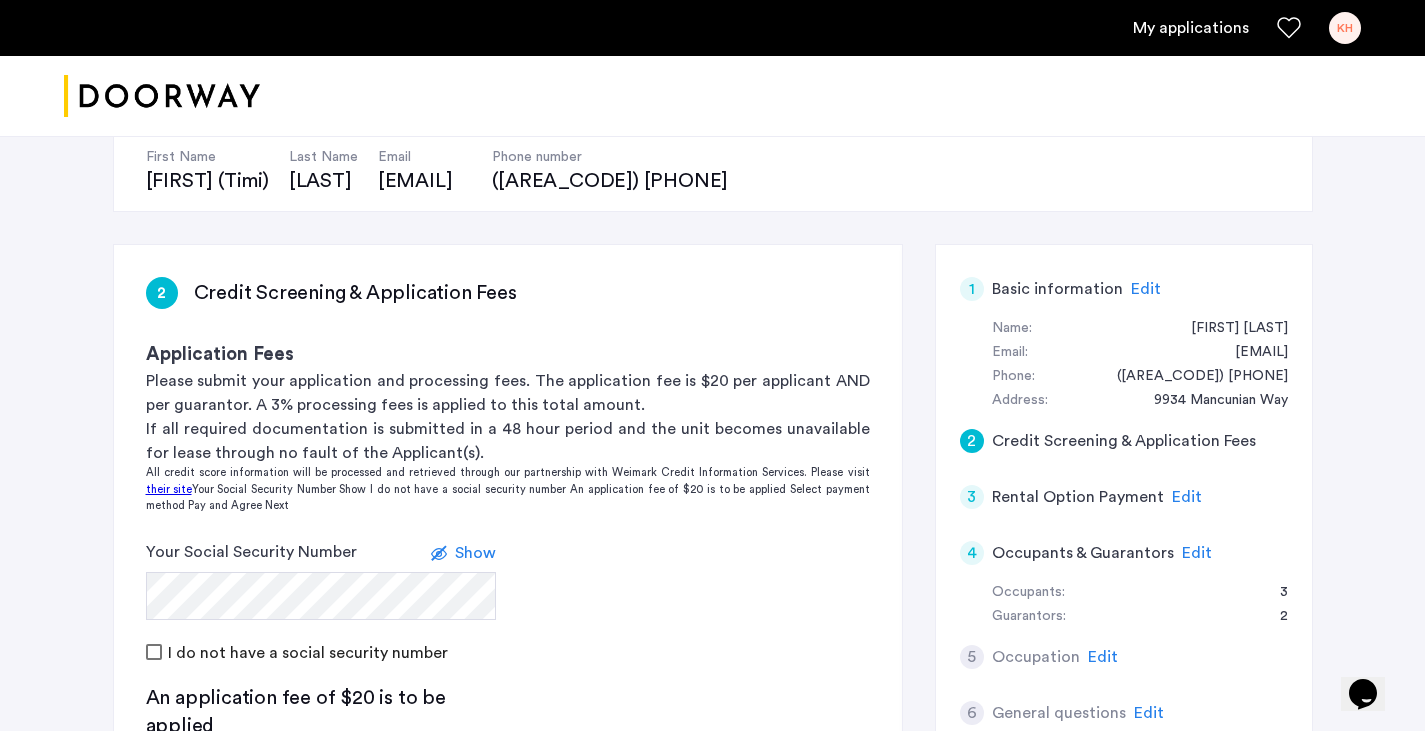 click on "[NUMBER] [STREET], Unit 3, [CITY], [STATE] [POSTAL_CODE] | Application Id: #8210 $4700 /month Agent Select agent × [FIRST] (Timi) [LAST] First Name [FIRST] Last Name [LAST] Email [EMAIL] Phone number [PHONE] 2 Credit Screening & Application Fees Application Fees Please submit your application and processing fees. The application fee is $20 per applicant AND per guarantor. A 3% processing fees is applied to this total amount. If all required documentation is submitted in a 48 hour period and the unit becomes unavailable for lease through no fault of the Applicant(s). All credit score information will be processed and retrieved through our partnership with Weimark Credit Information Services. Please visit their site Your Social Security Number Show I do not have a social security number An application fee of $20 is to be applied Select payment method Pay and Agree Next 1 Basic information Edit First name [FIRST] Last name [LAST] Email address [EMAIL] Phone number [PHONE]" 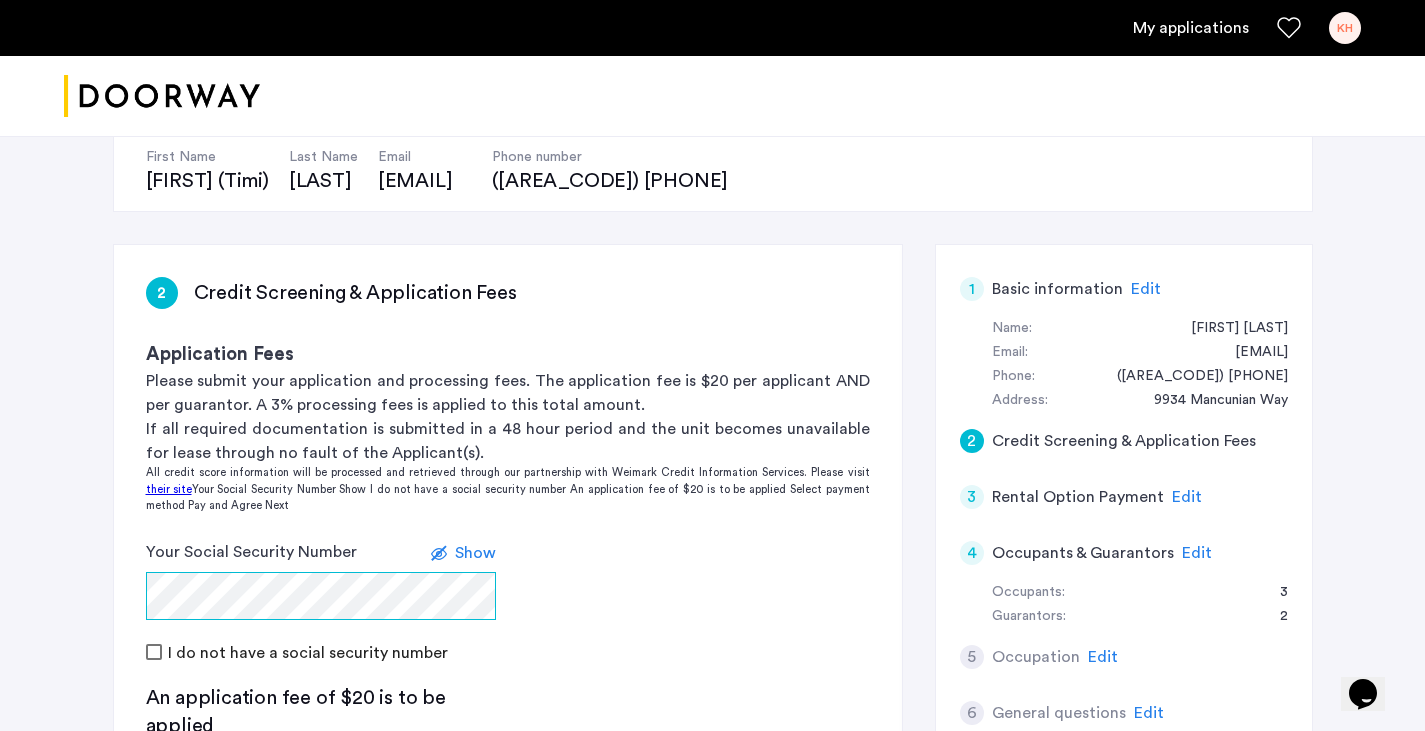 click on "2 Credit Screening & Application Fees Application Fees Please submit your application and processing fees. The application fee is $20 per applicant AND per guarantor. A 3% processing fees is applied to this total amount. If all required documentation is submitted in a 48 hour period and the unit becomes unavailable for lease through no fault of the Applicant(s). All credit score information will be processed and retrieved through our partnership with Weimark Credit Information Services. Please visit their site , to find information about your rights under the FCRA and FACTA. All Weimark security controls, procedures and policies are examined, measured, and validated by TruSecure® Corporation, the worldwide leader in security assurance The TruSecure seal demonstrates proven security practices and a rigorous security policy. Your Social Security Number Show I do not have a social security number An application fee of $20 is to be applied Select payment method Pay and Agree Next" 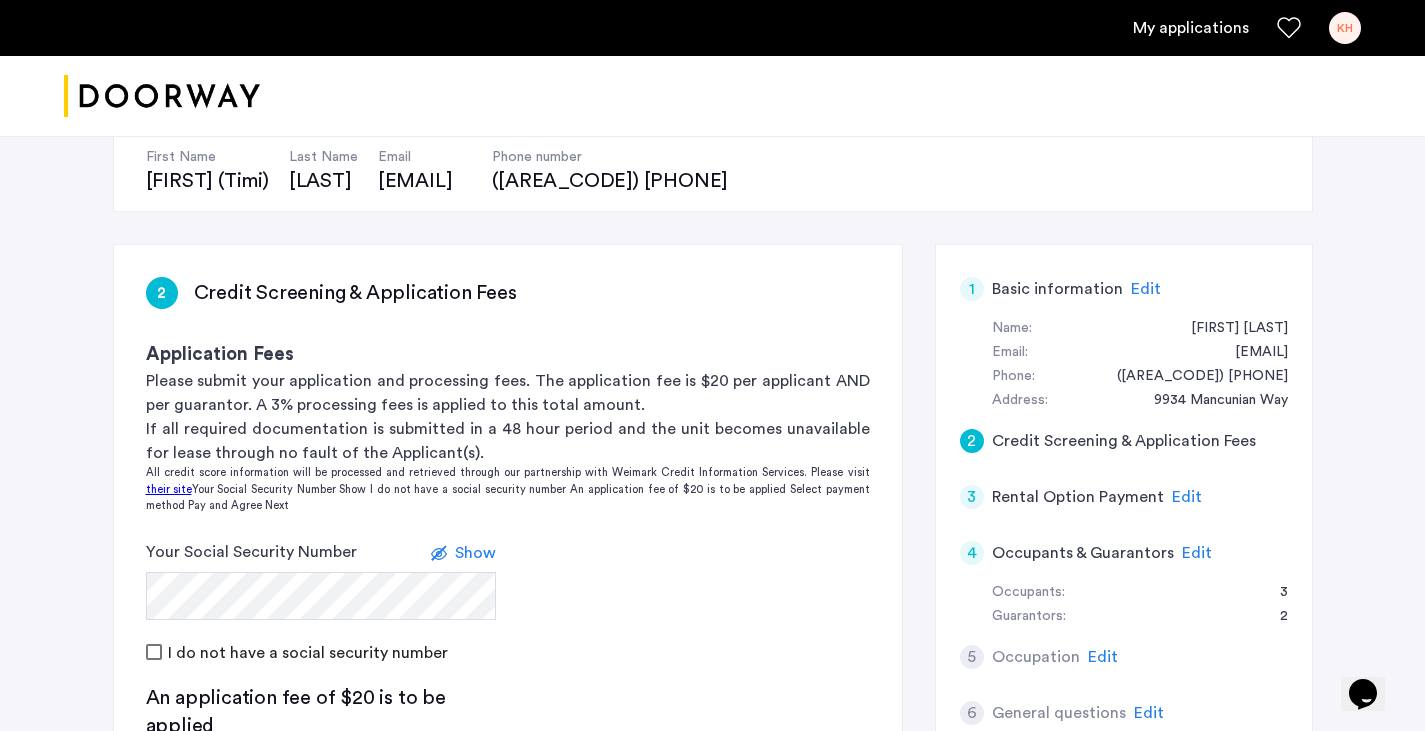 click on "2 Credit Screening & Application Fees Application Fees Please submit your application and processing fees. The application fee is $20 per applicant AND per guarantor. A 3% processing fees is applied to this total amount. If all required documentation is submitted in a 48 hour period and the unit becomes unavailable for lease through no fault of the Applicant(s). All credit score information will be processed and retrieved through our partnership with Weimark Credit Information Services. Please visit their site , to find information about your rights under the FCRA and FACTA. All Weimark security controls, procedures and policies are examined, measured, and validated by TruSecure® Corporation, the worldwide leader in security assurance The TruSecure seal demonstrates proven security practices and a rigorous security policy. Your Social Security Number Show I do not have a social security number An application fee of $20 is to be applied Select payment method Pay and Agree Next" 